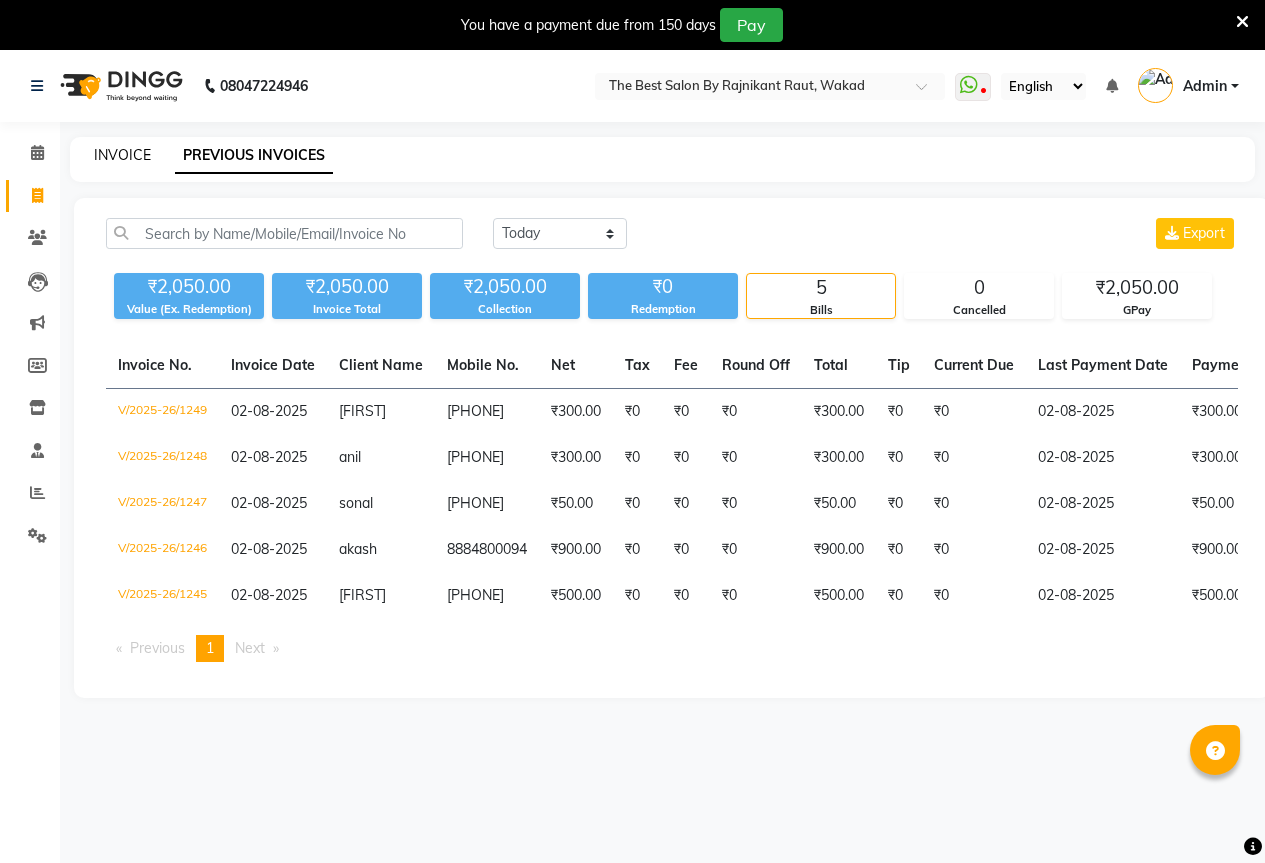 scroll, scrollTop: 50, scrollLeft: 0, axis: vertical 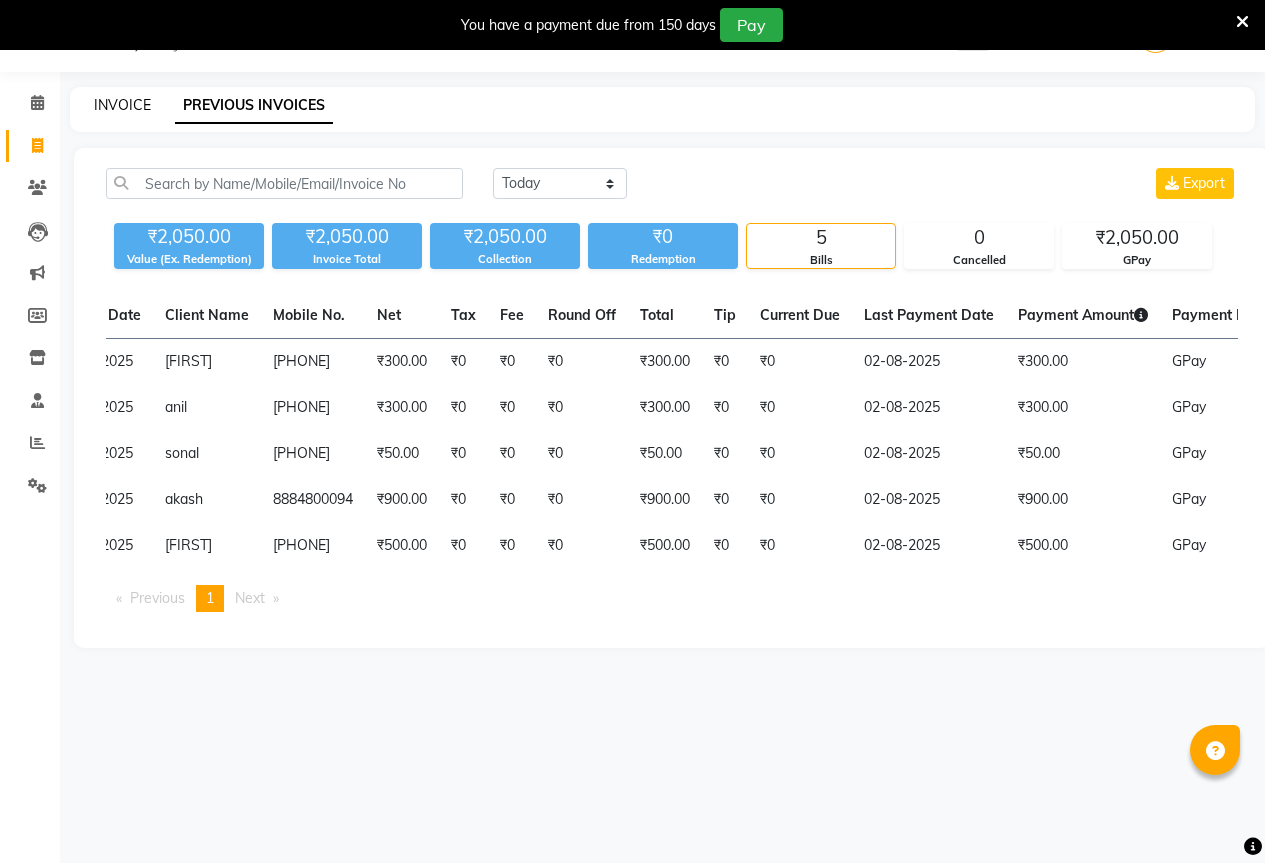 click on "INVOICE" 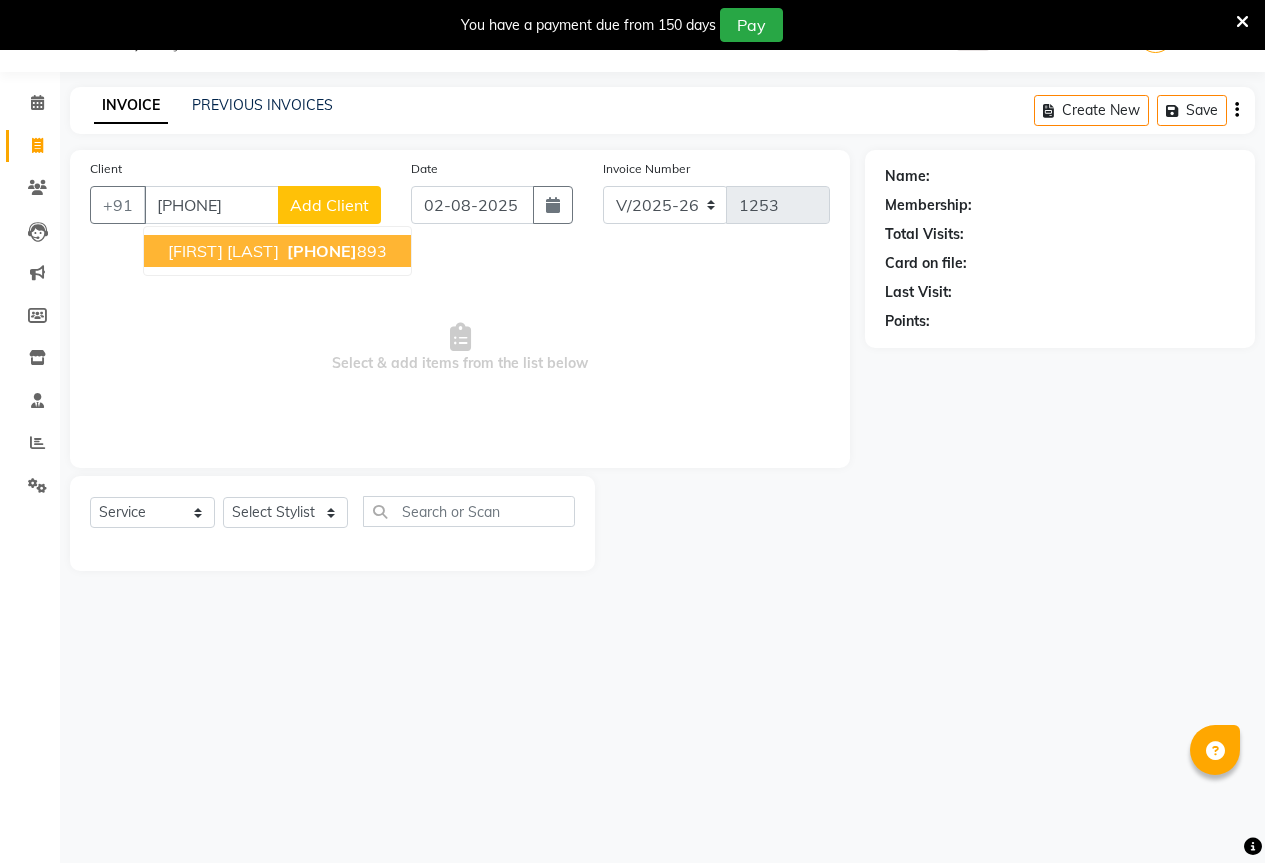 click on "[PHONE] [PHONE]" at bounding box center [335, 251] 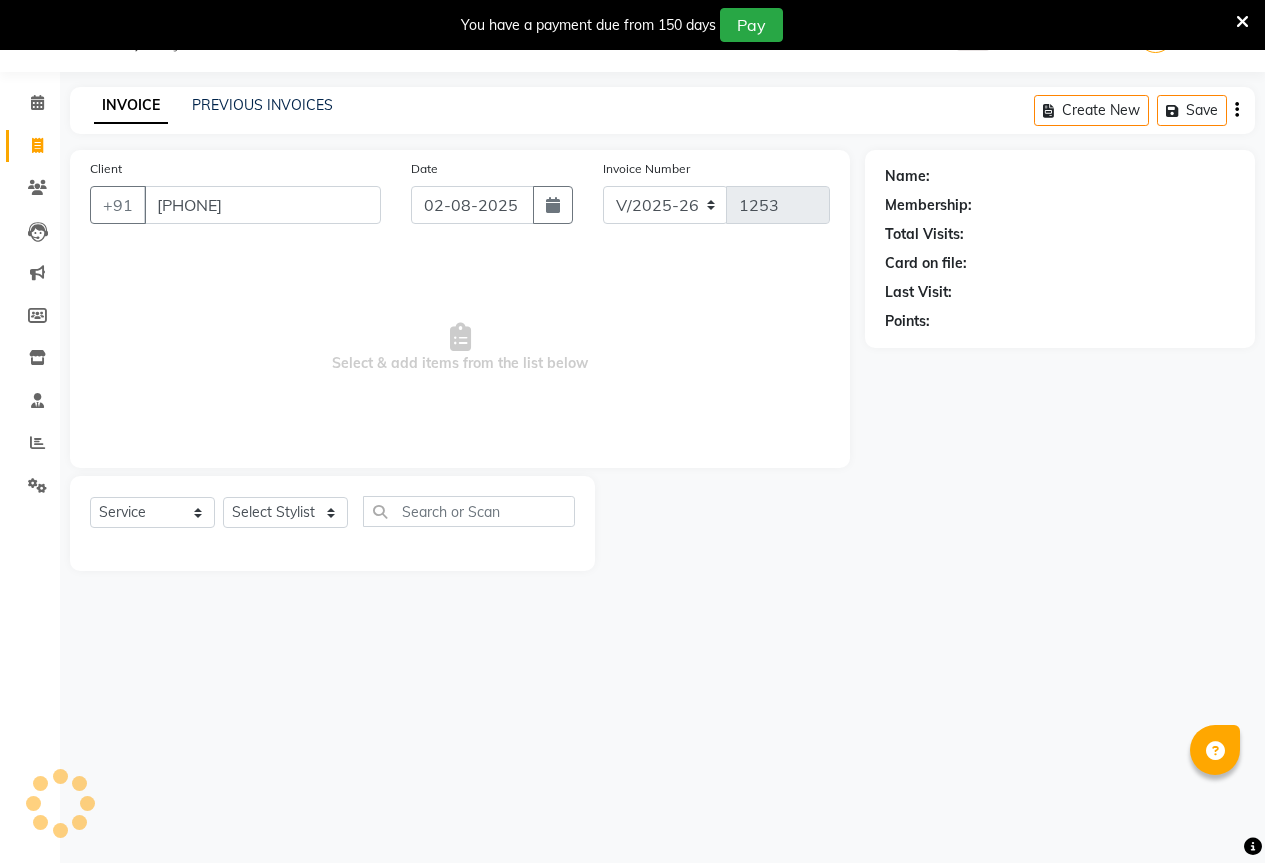 type on "[PHONE]" 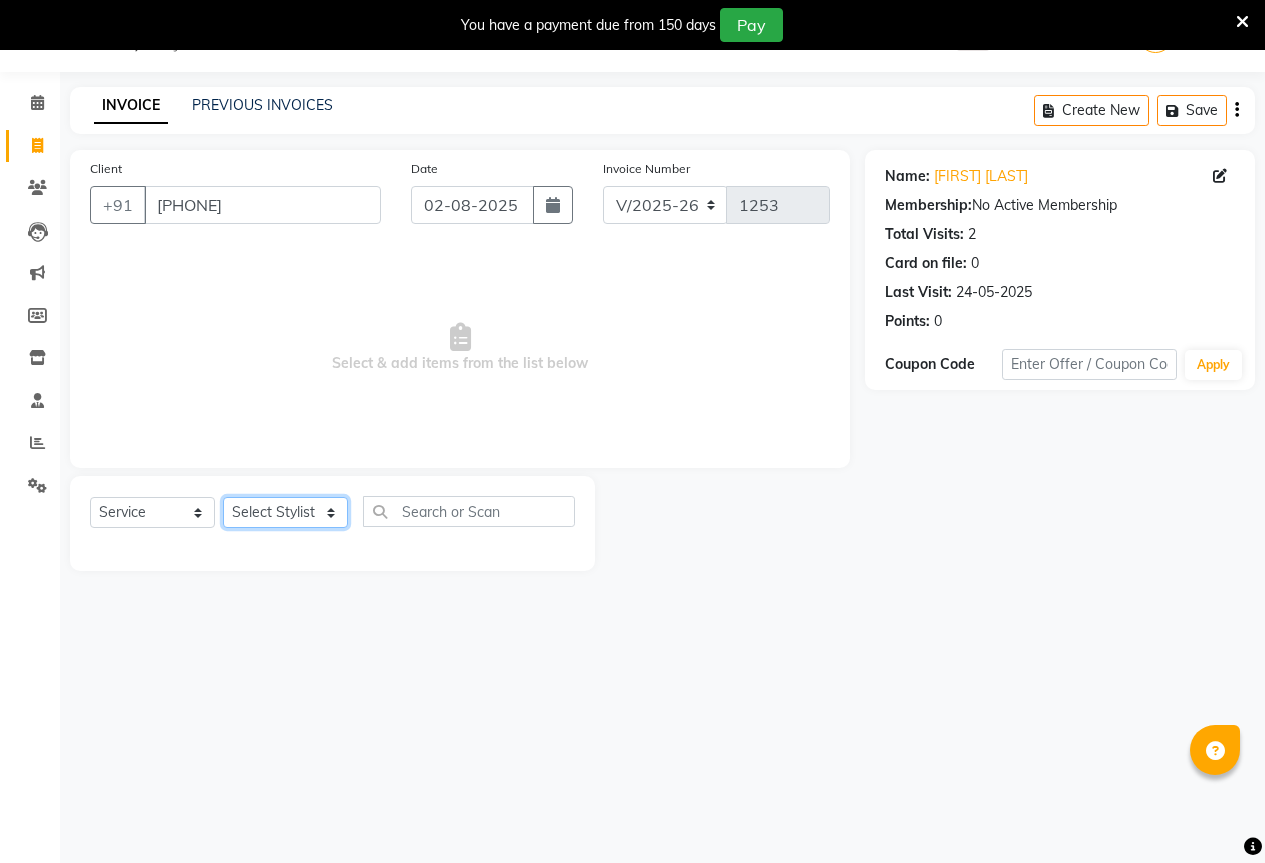 click on "Select Stylist AKASH KAJAL PAYAL RAJ RUTUJA SAHIL" 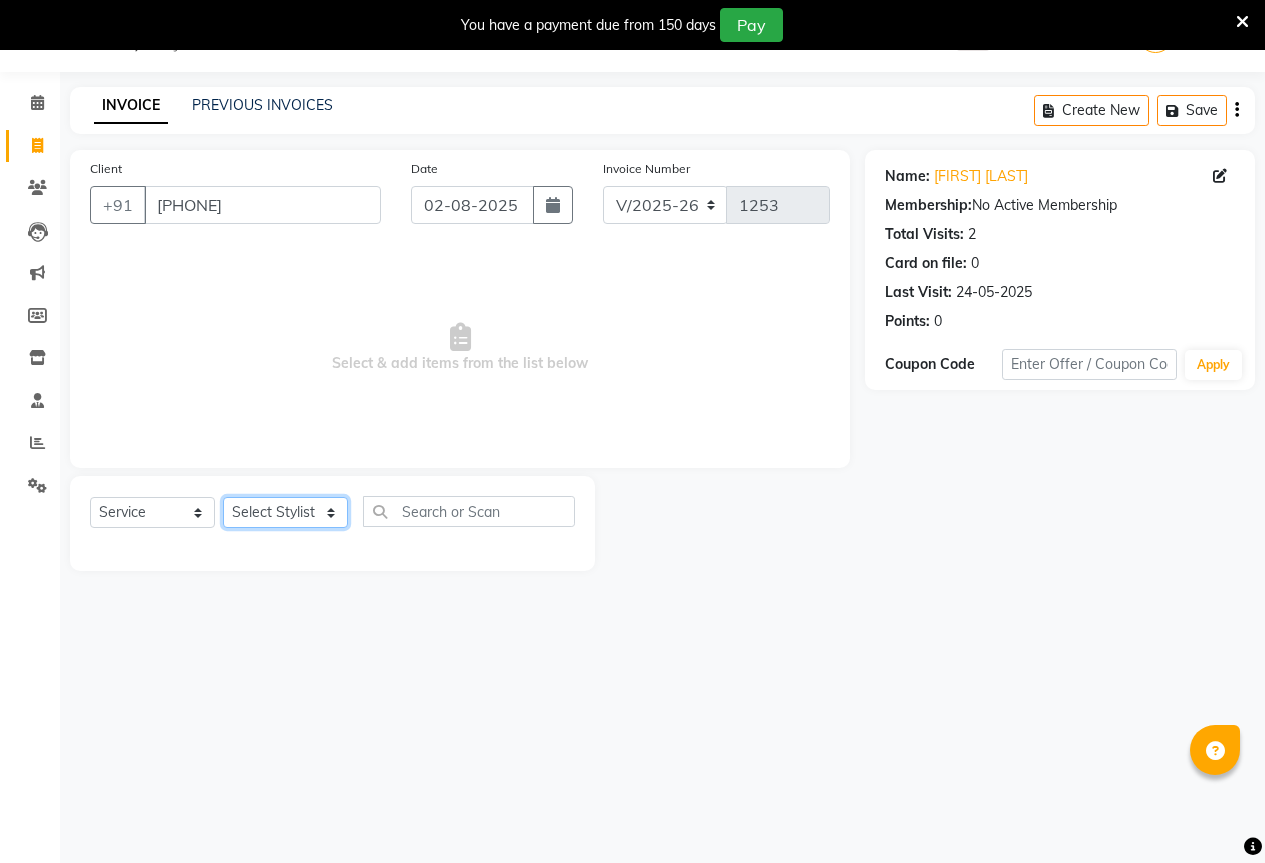 select on "70744" 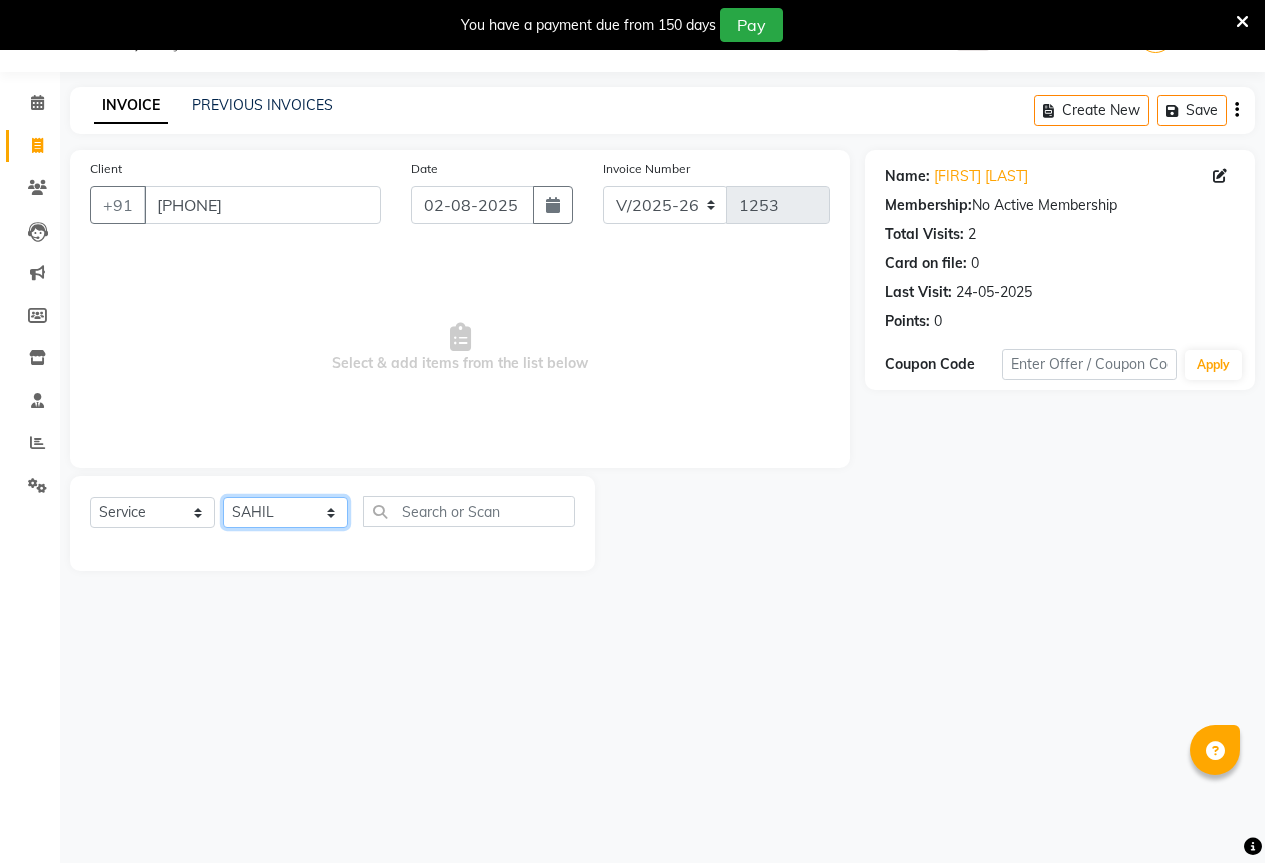click on "Select Stylist AKASH KAJAL PAYAL RAJ RUTUJA SAHIL" 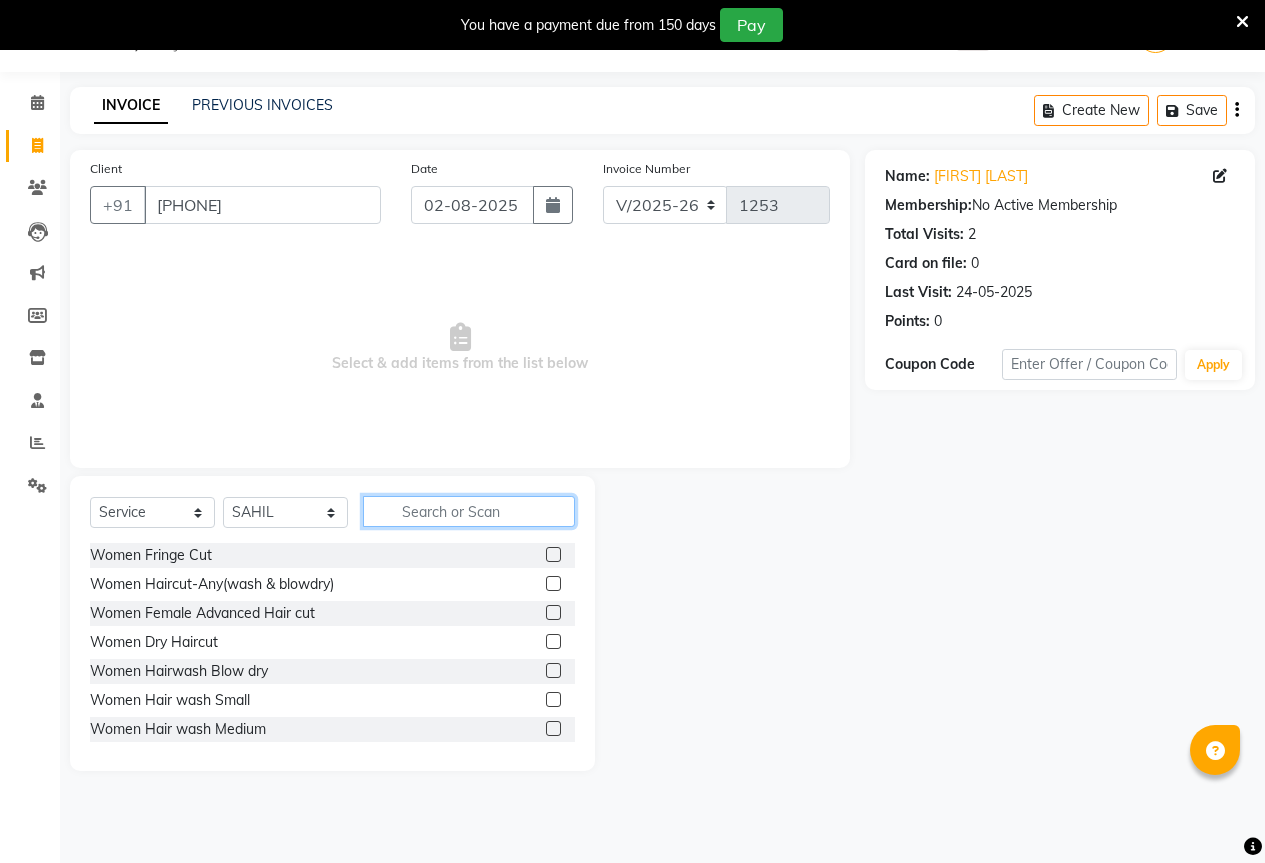 click 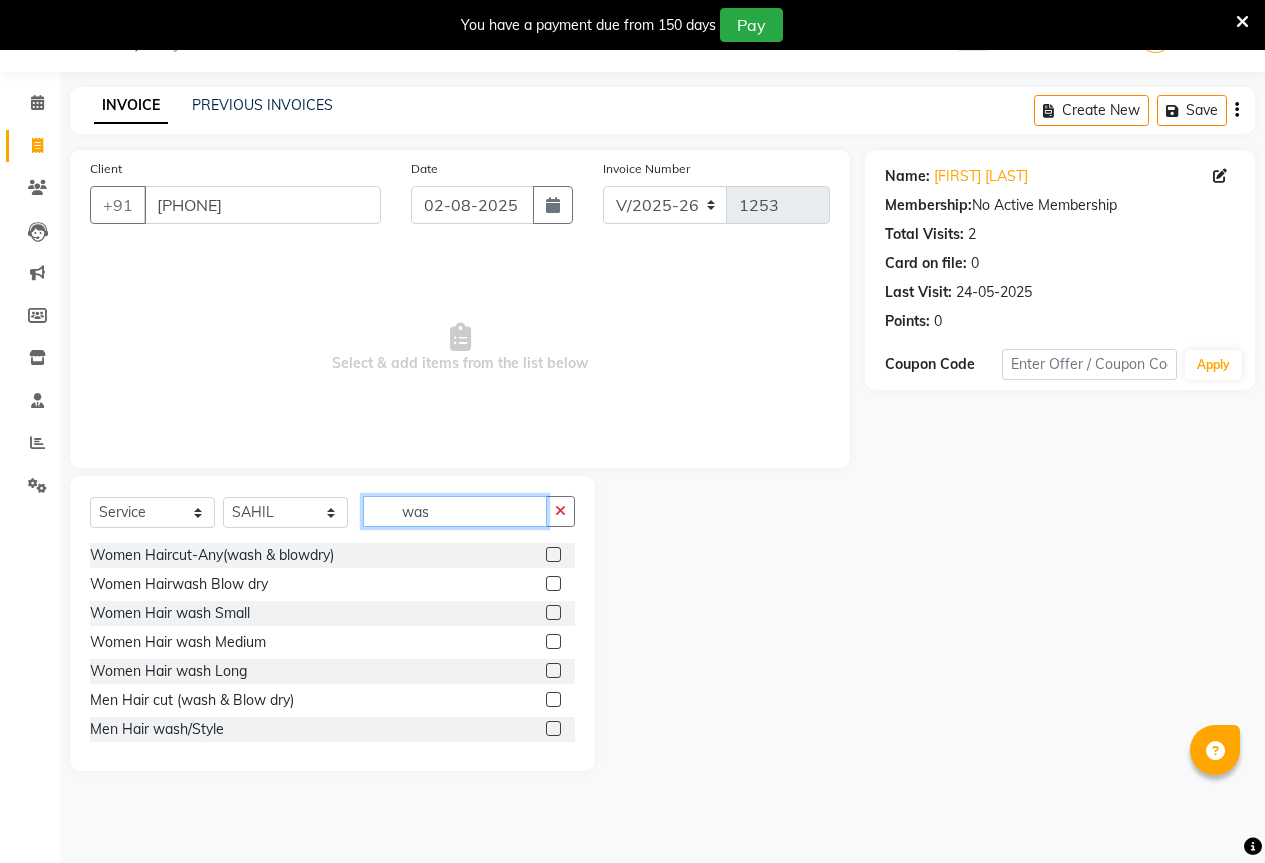 type on "was" 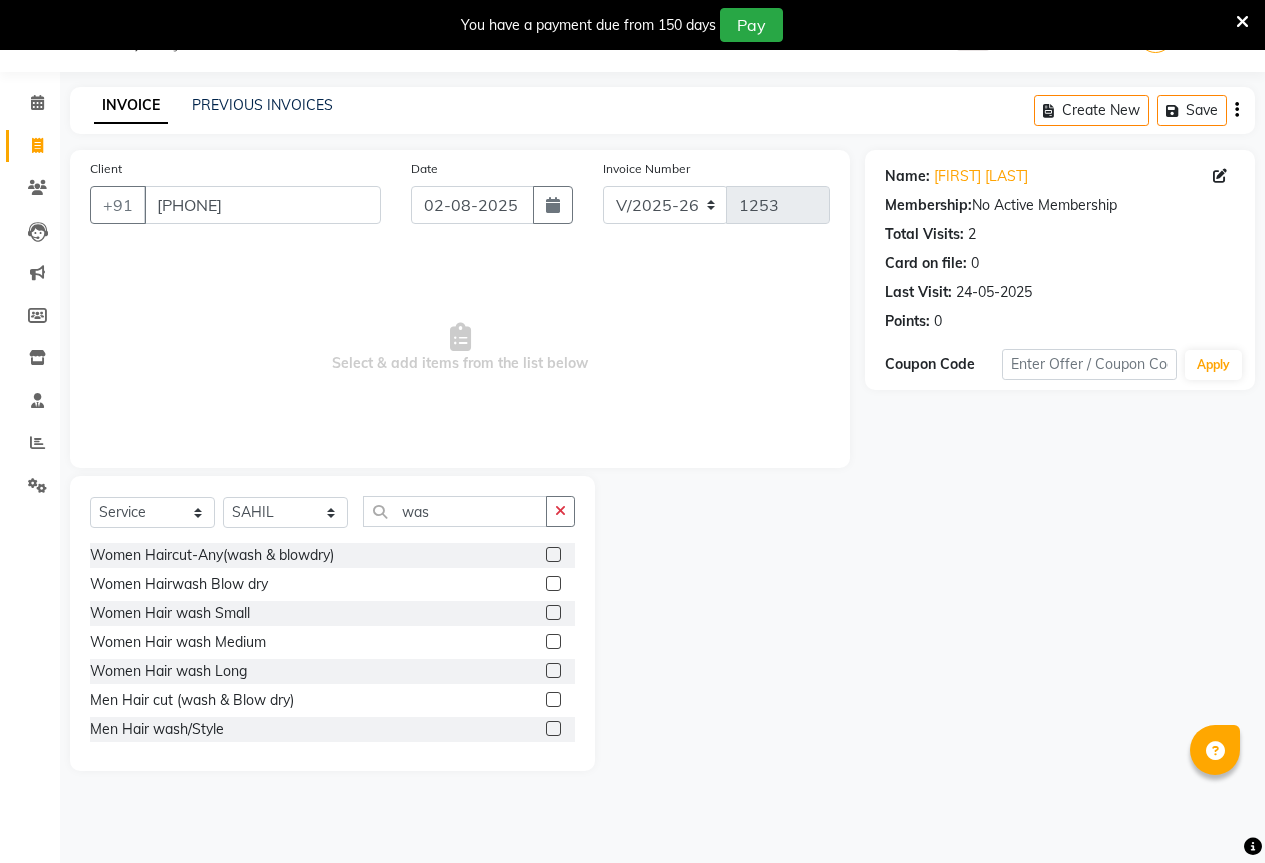 click 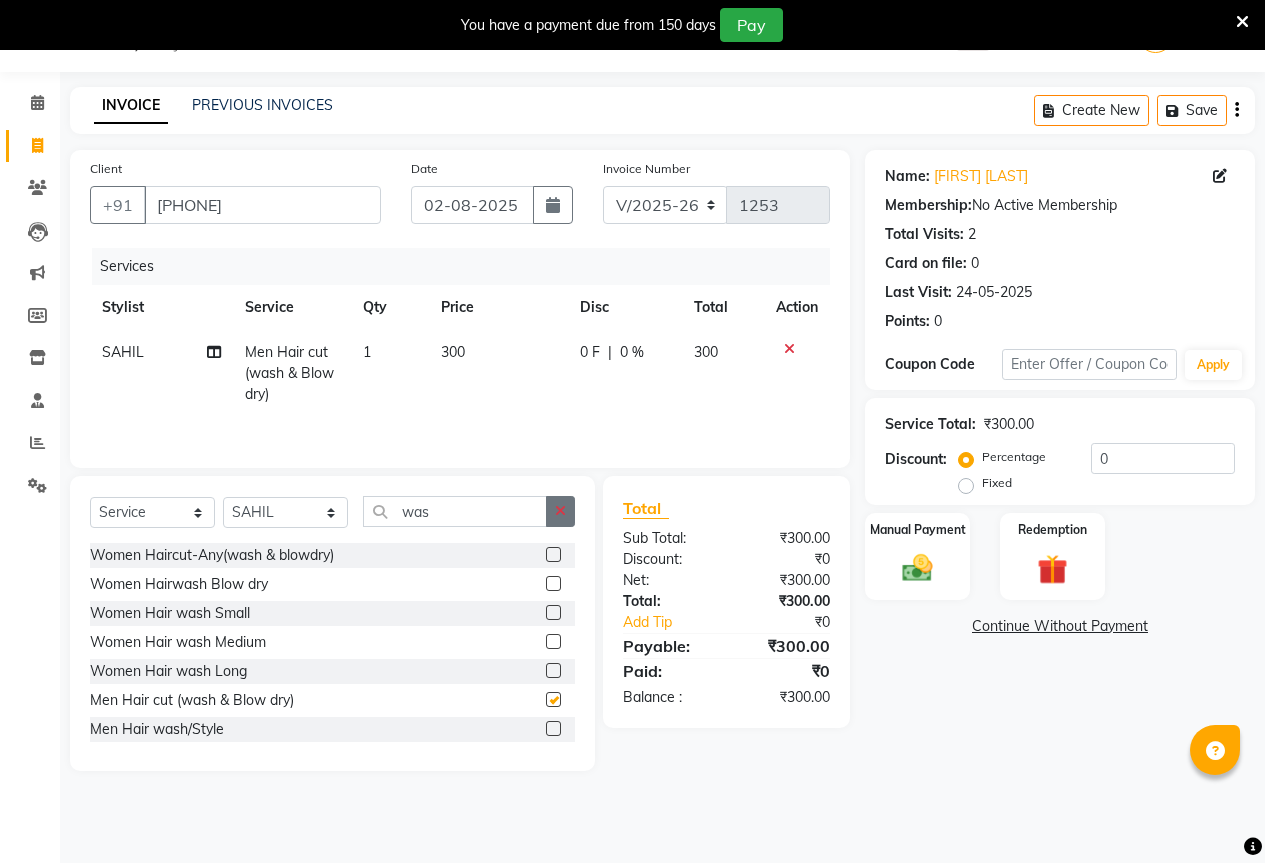 checkbox on "false" 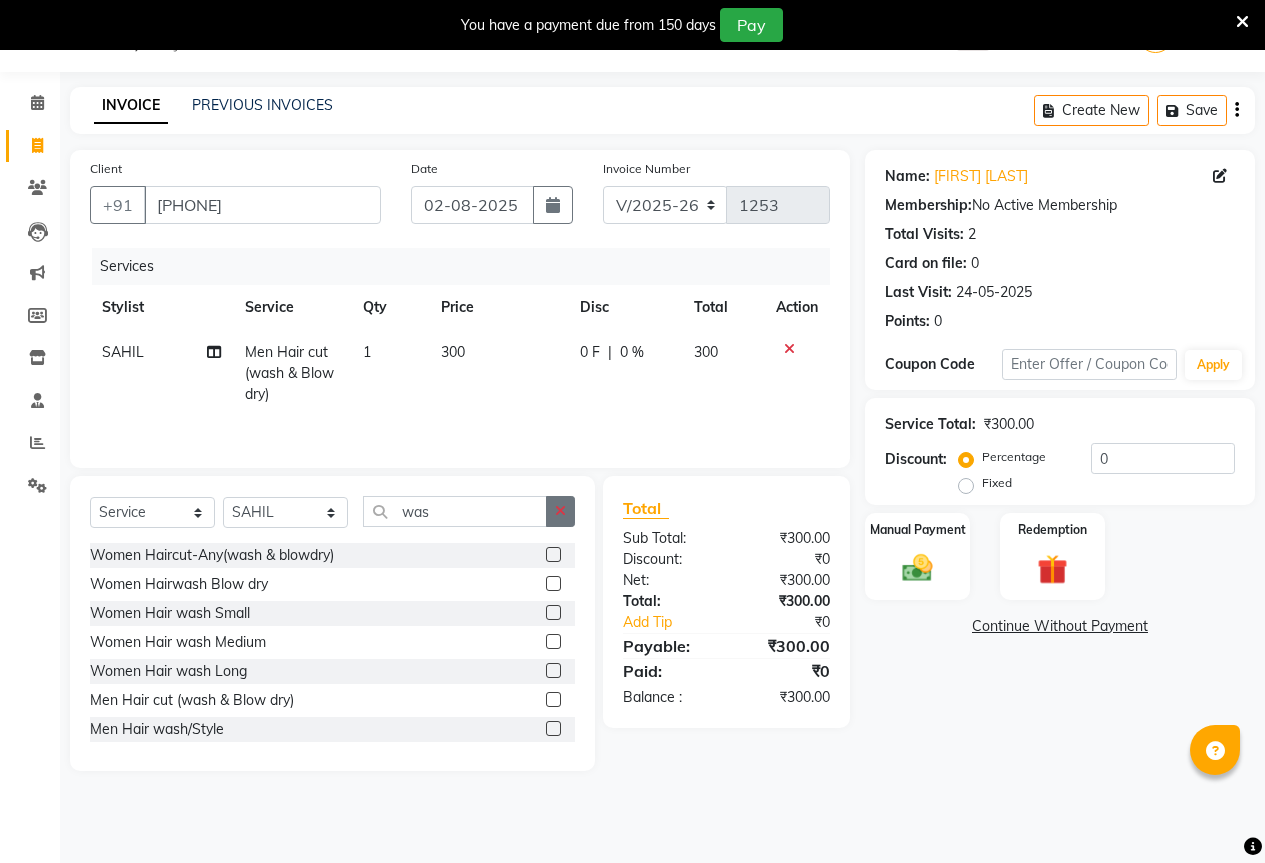 click 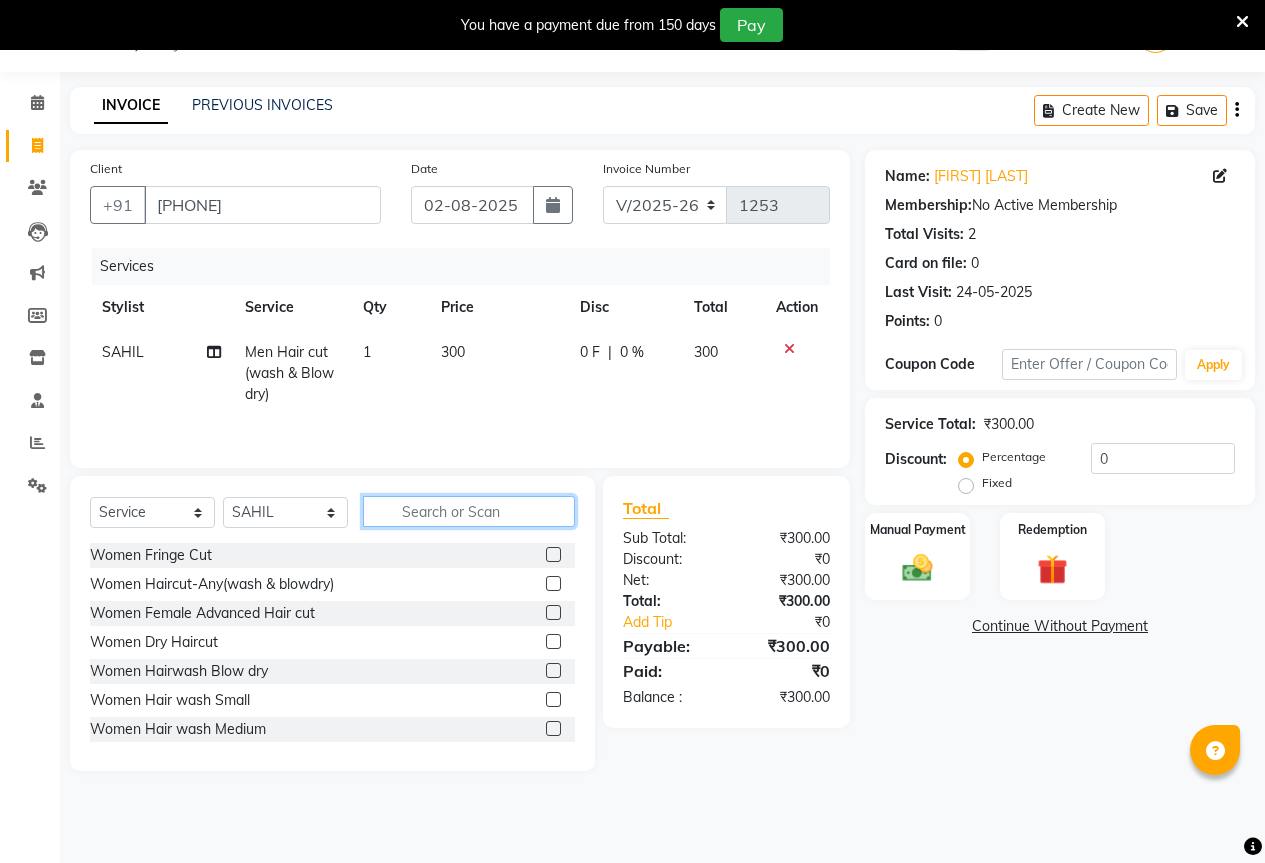 click 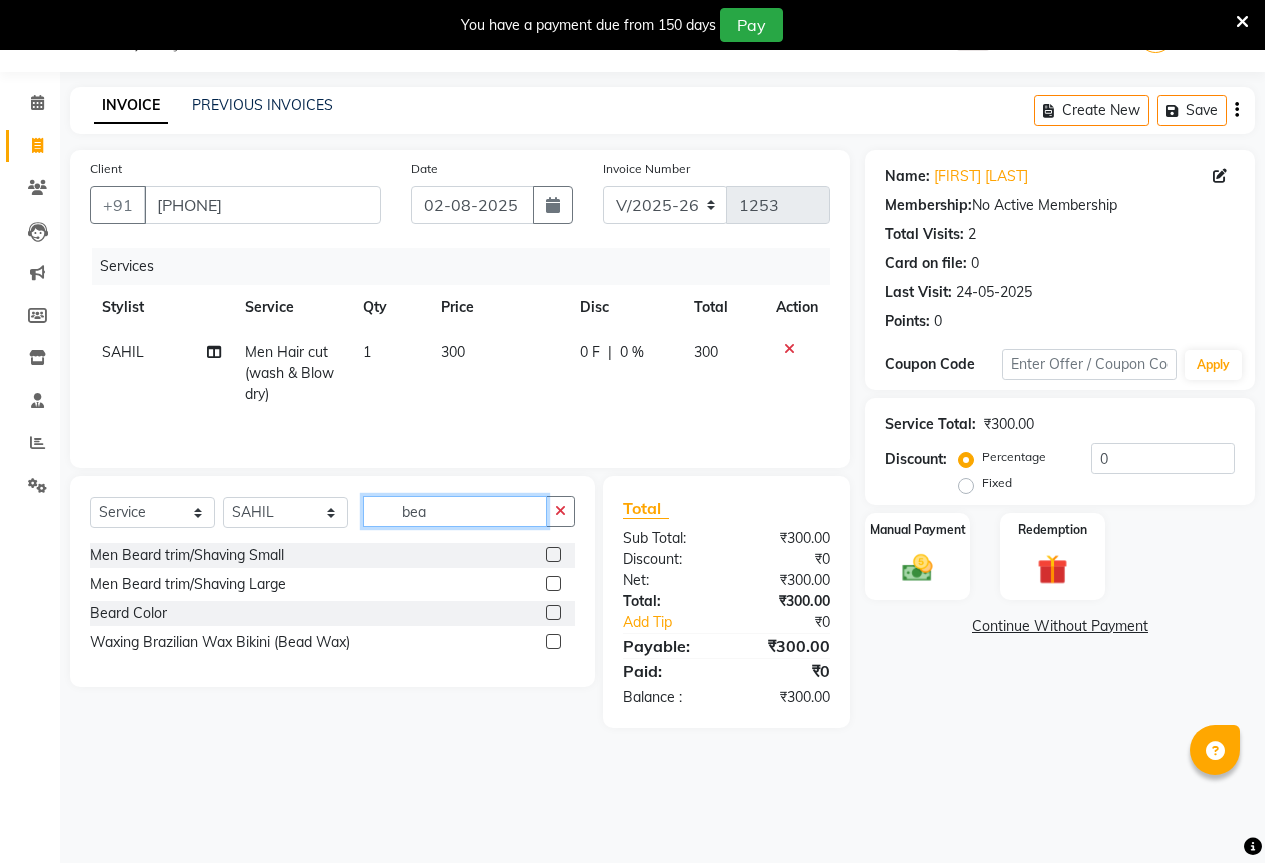 type on "bea" 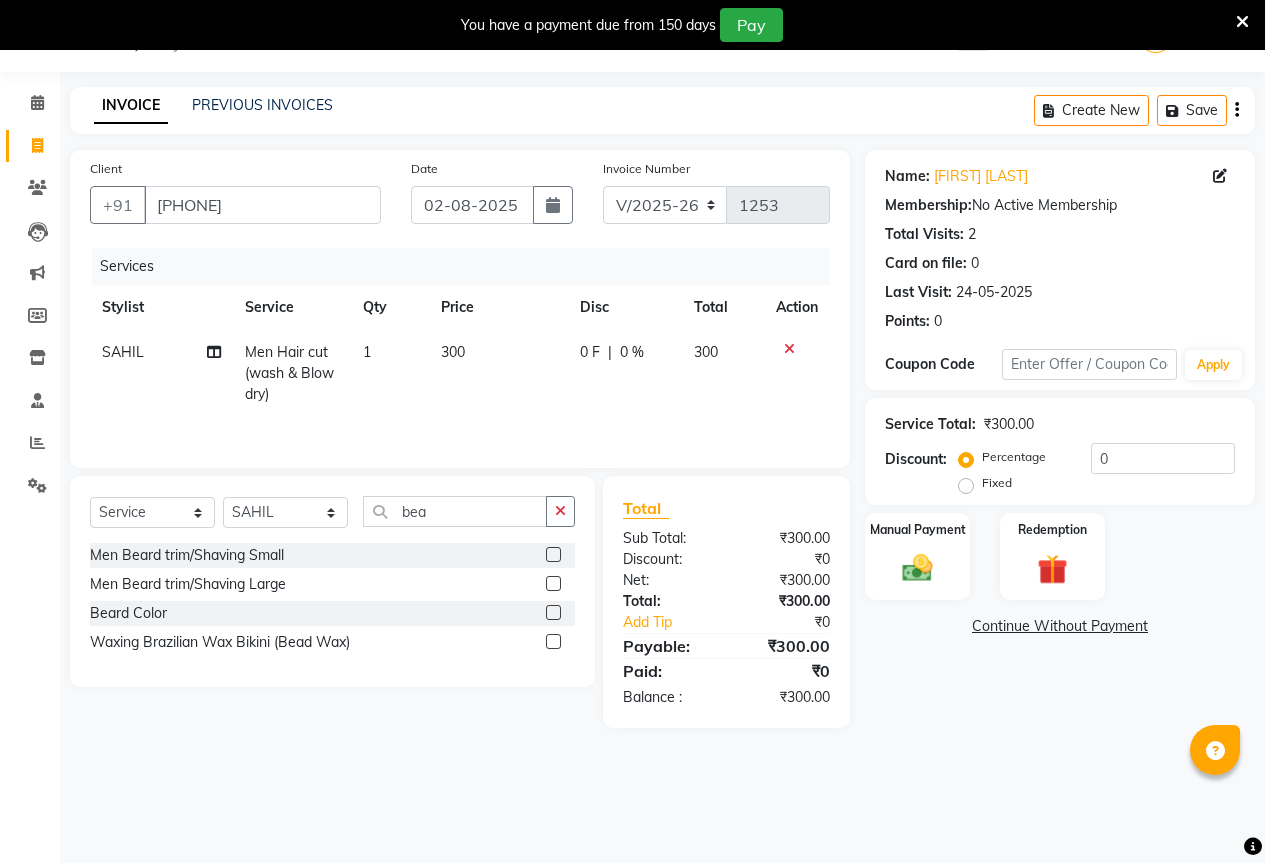 click 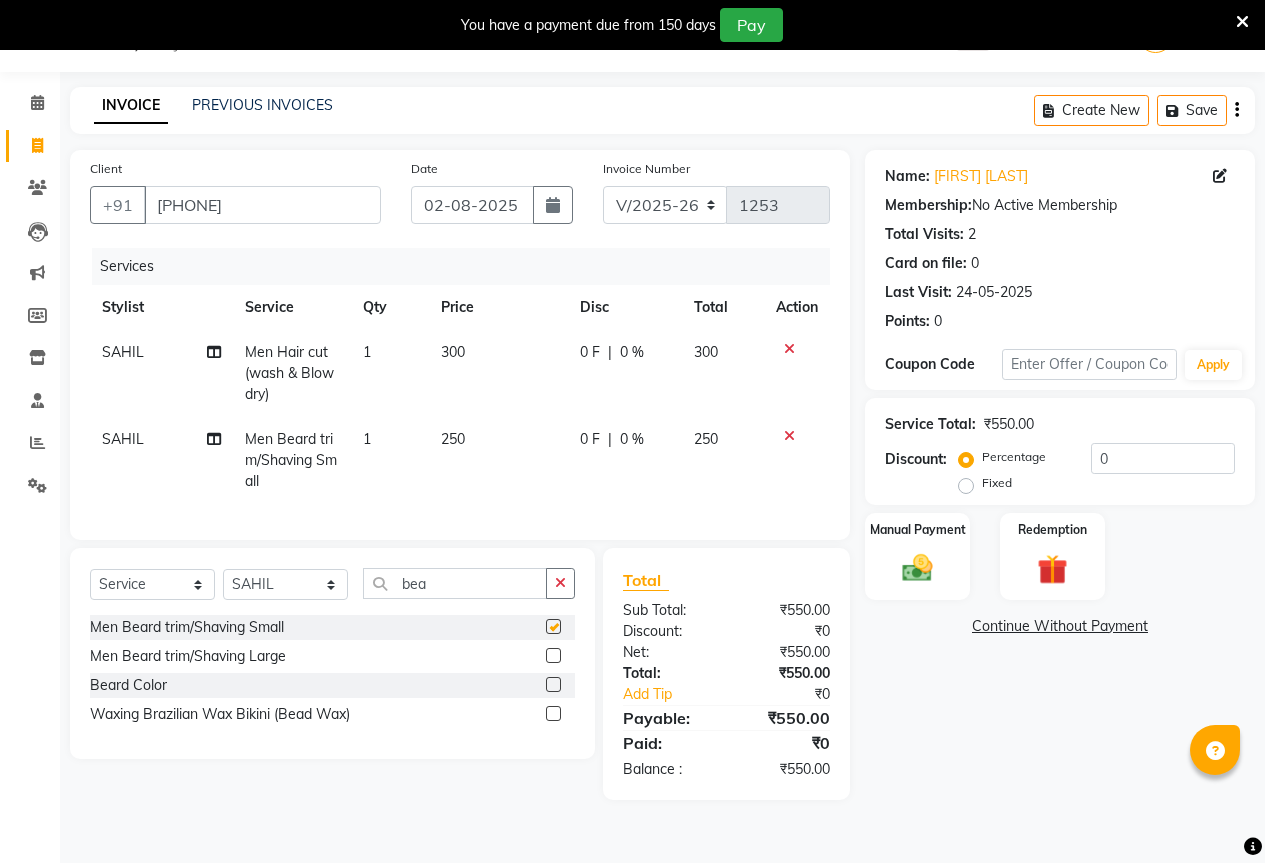 checkbox on "false" 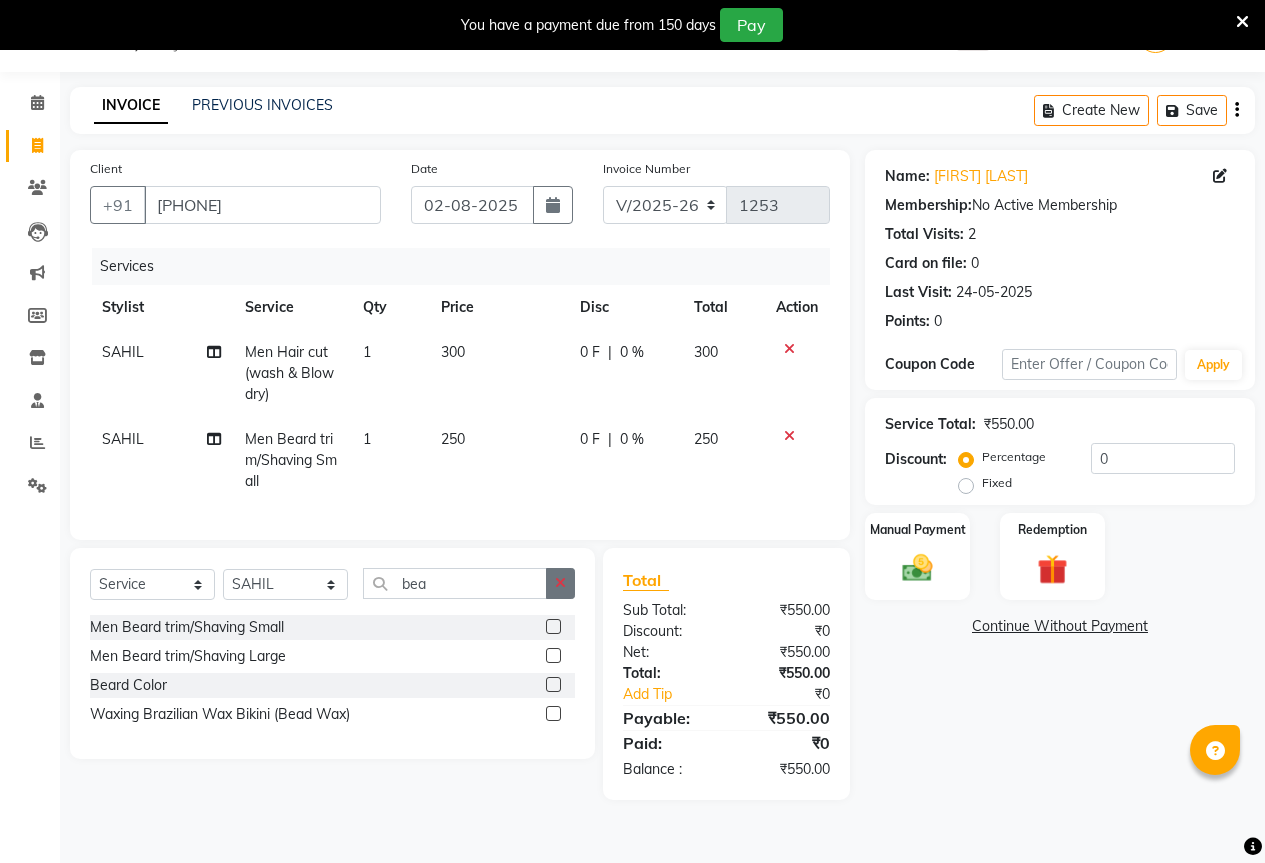 click 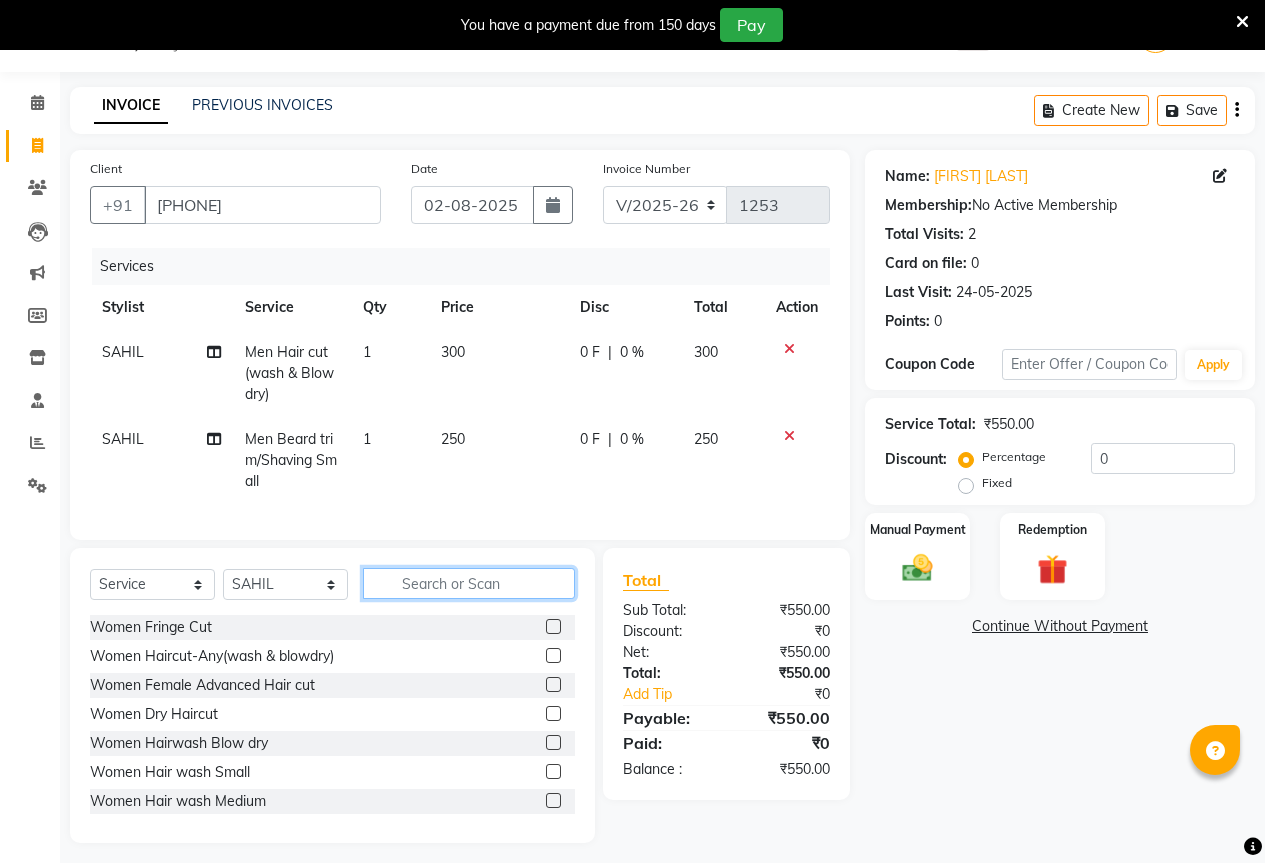 click 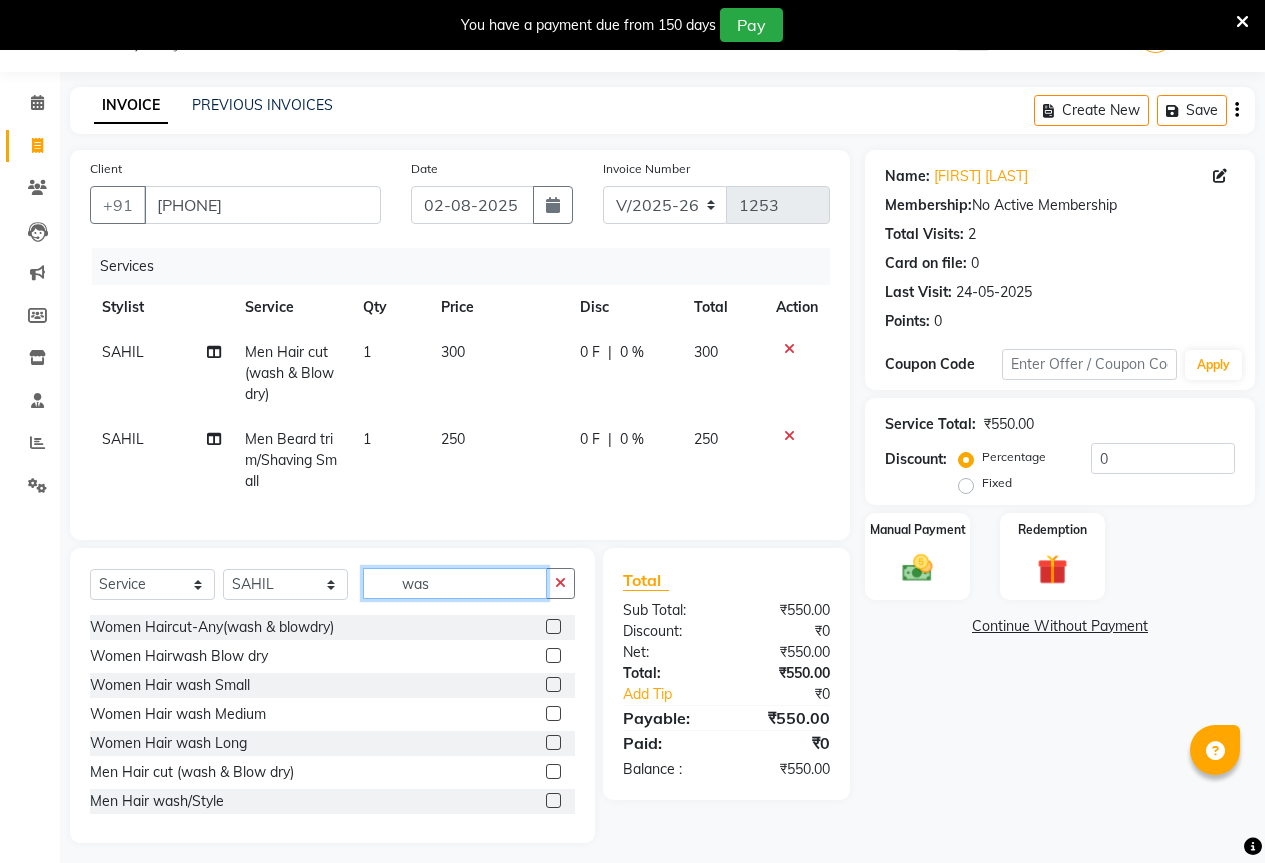 type on "was" 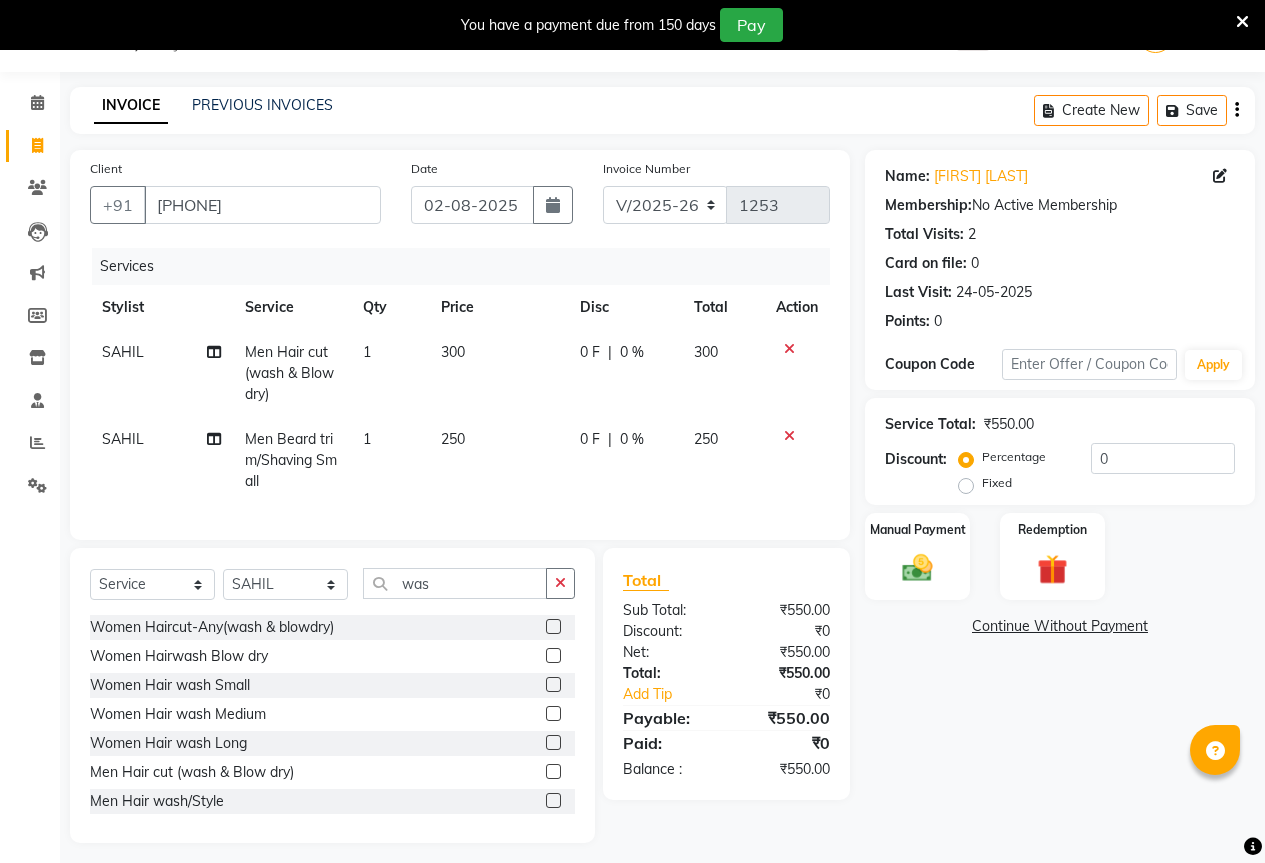 click 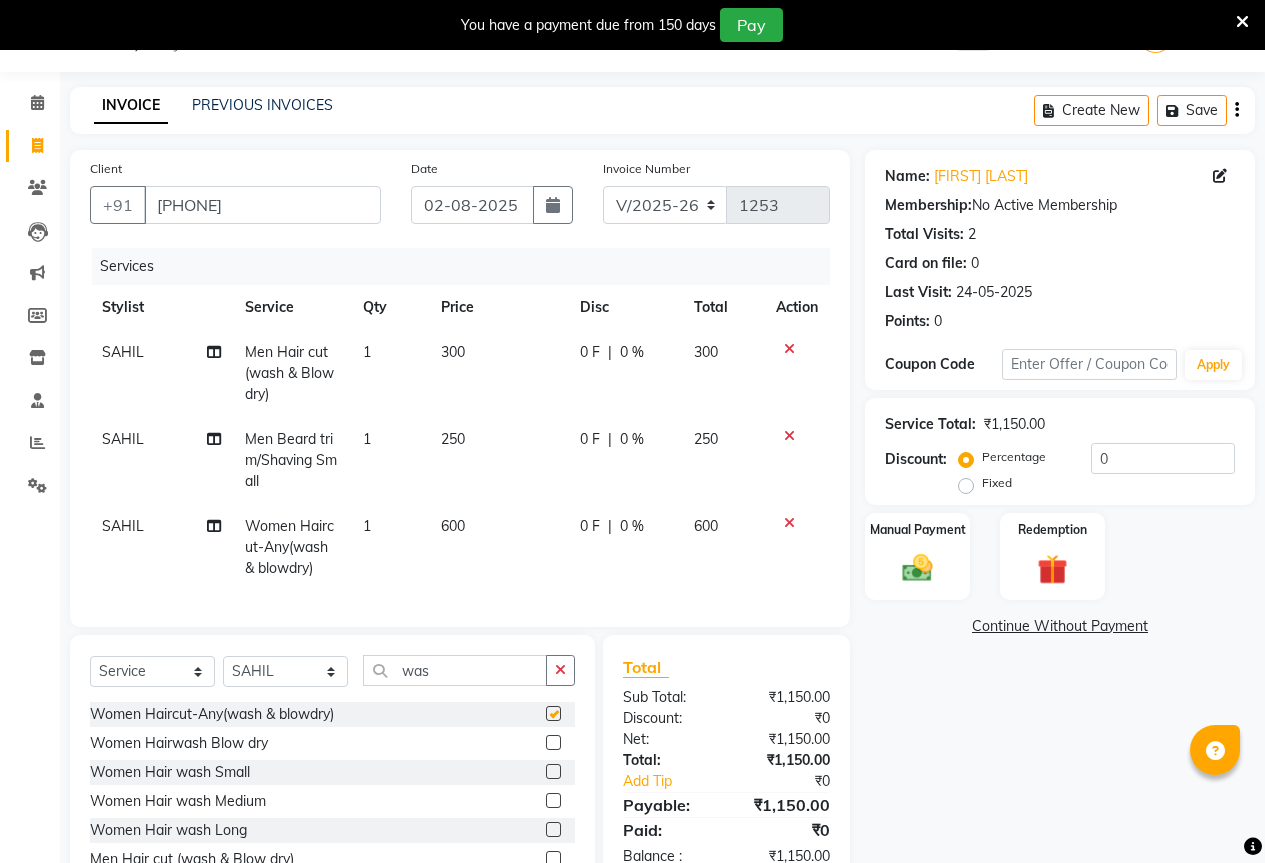 checkbox on "false" 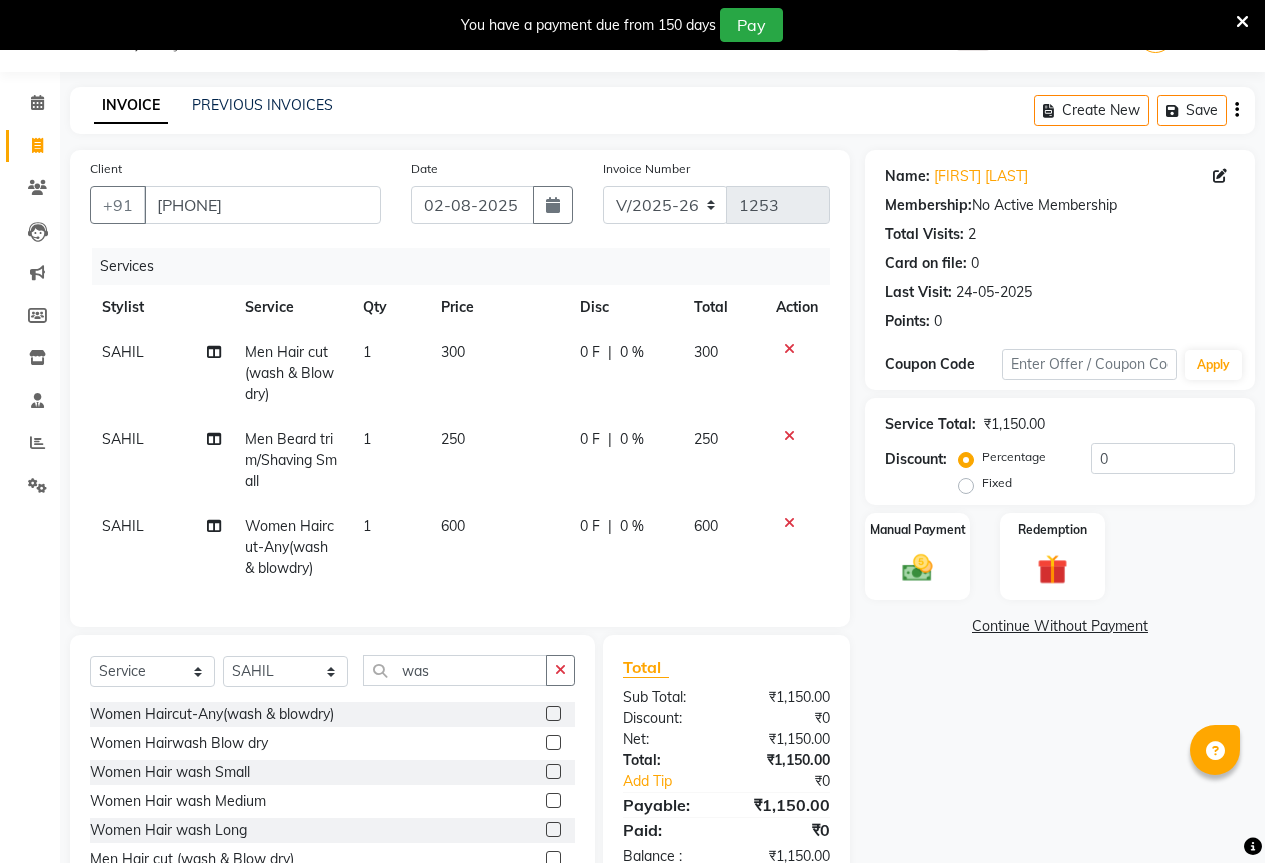 scroll, scrollTop: 150, scrollLeft: 0, axis: vertical 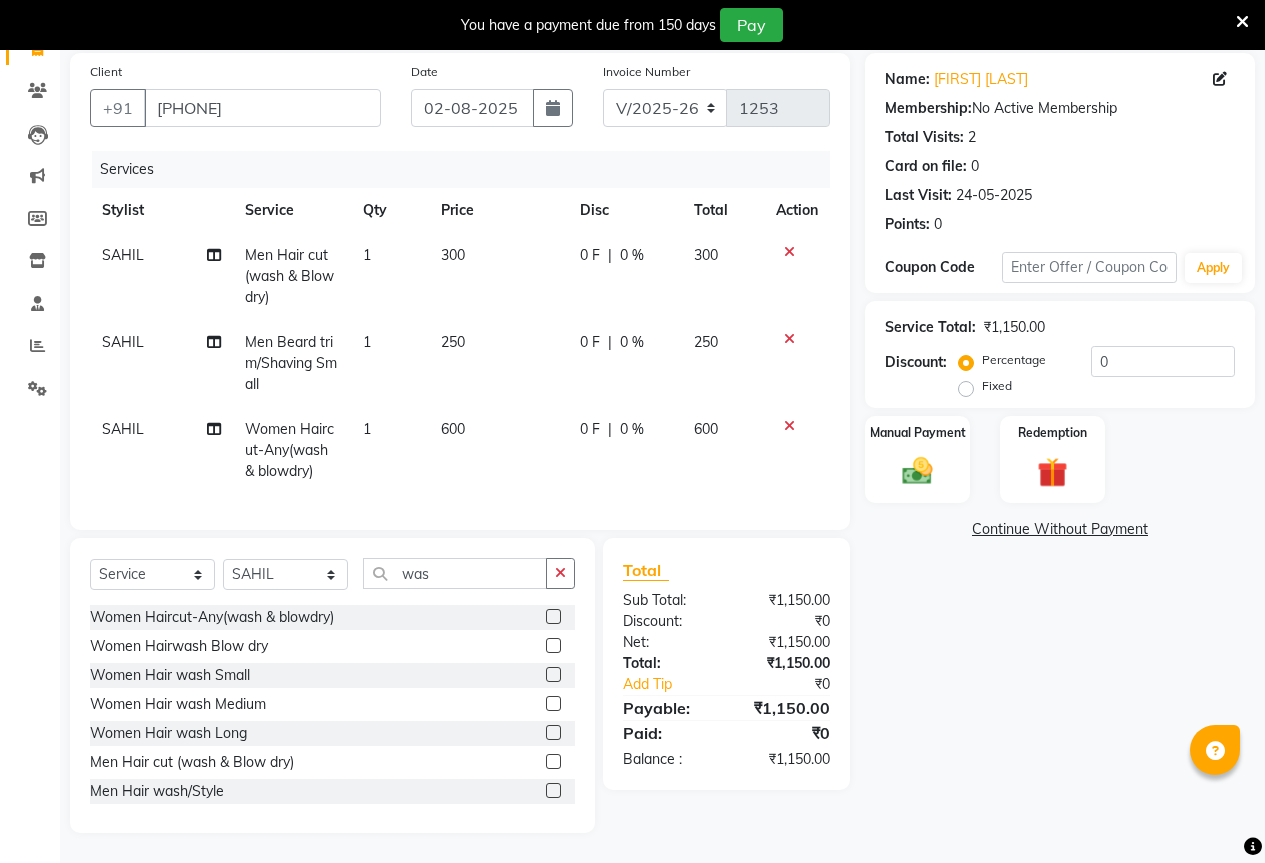 click on "SAHIL" 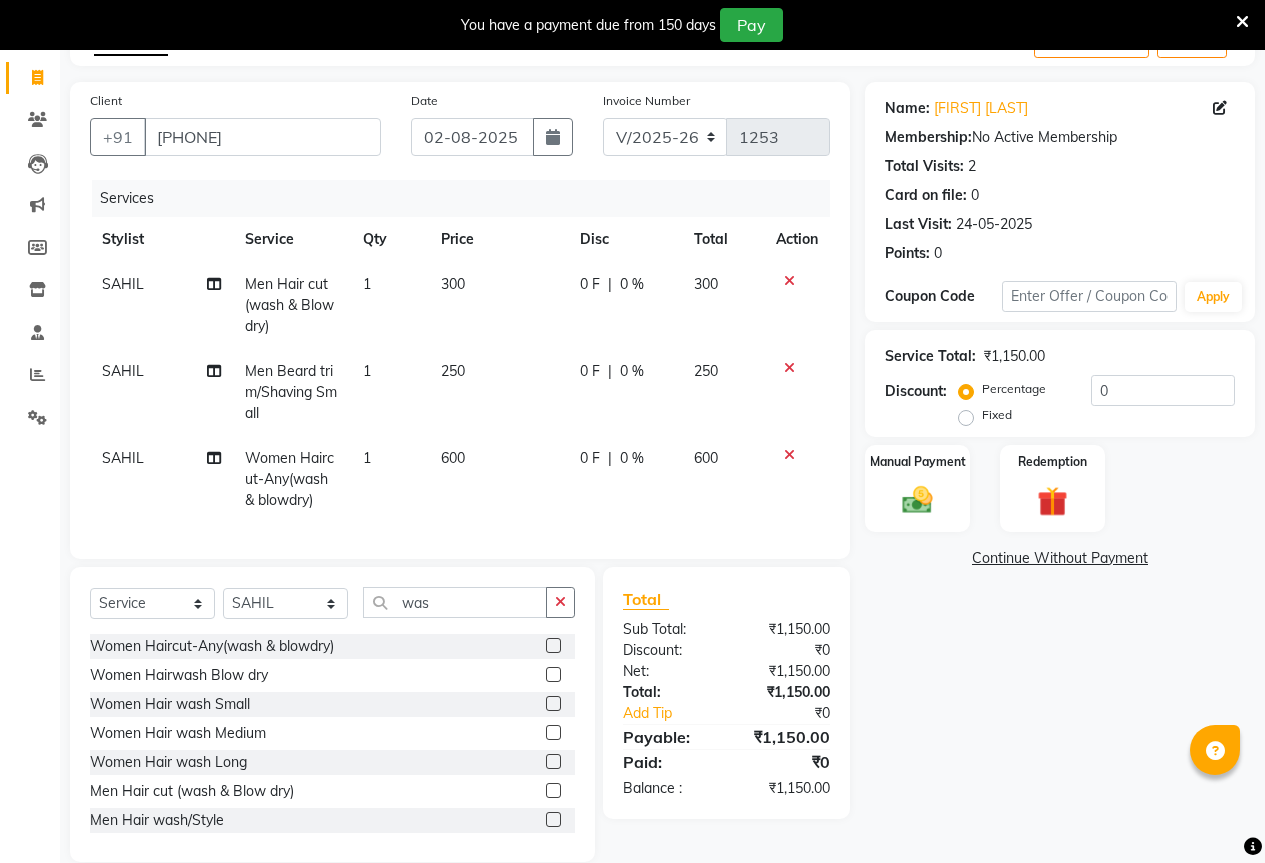 select on "70744" 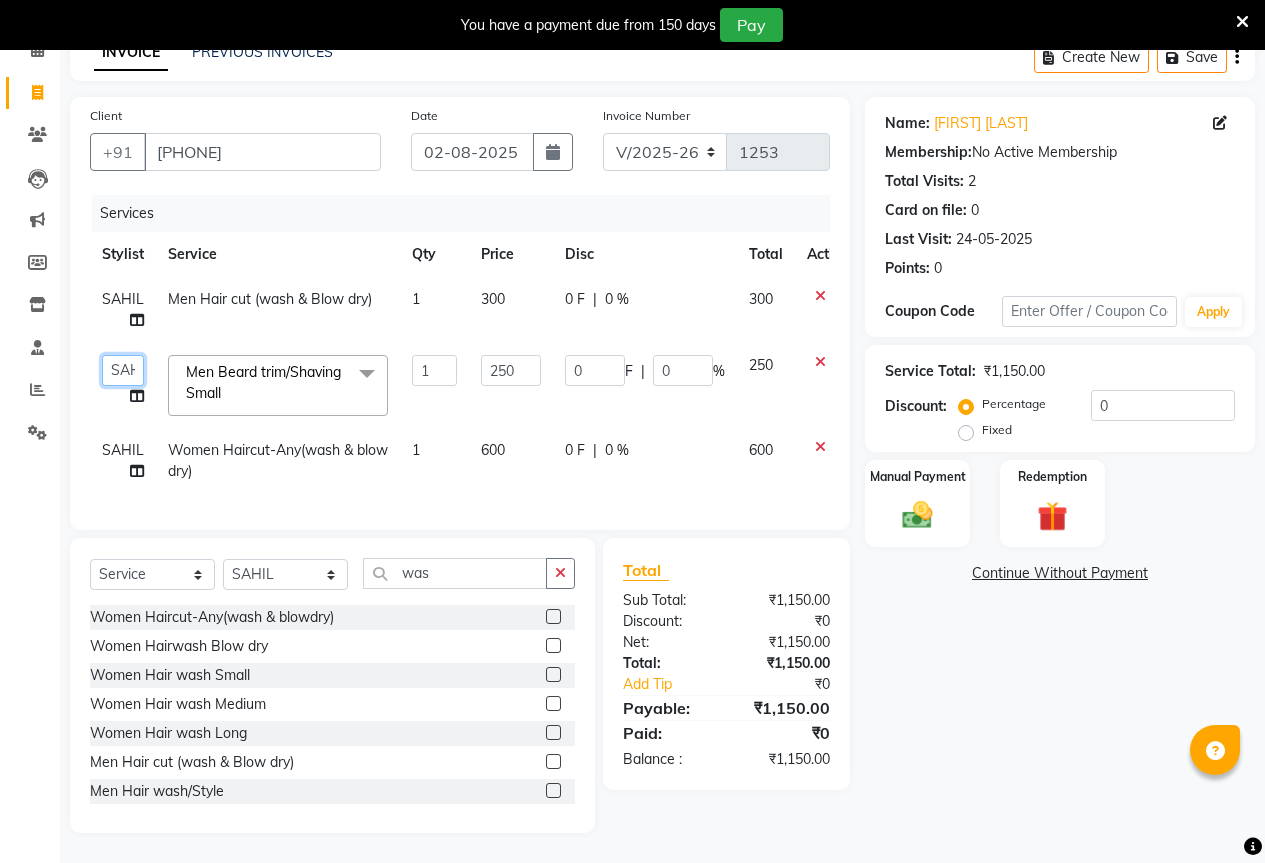 click on "[FIRST] [LAST] [FIRST] [FIRST] [FIRST] [FIRST]" 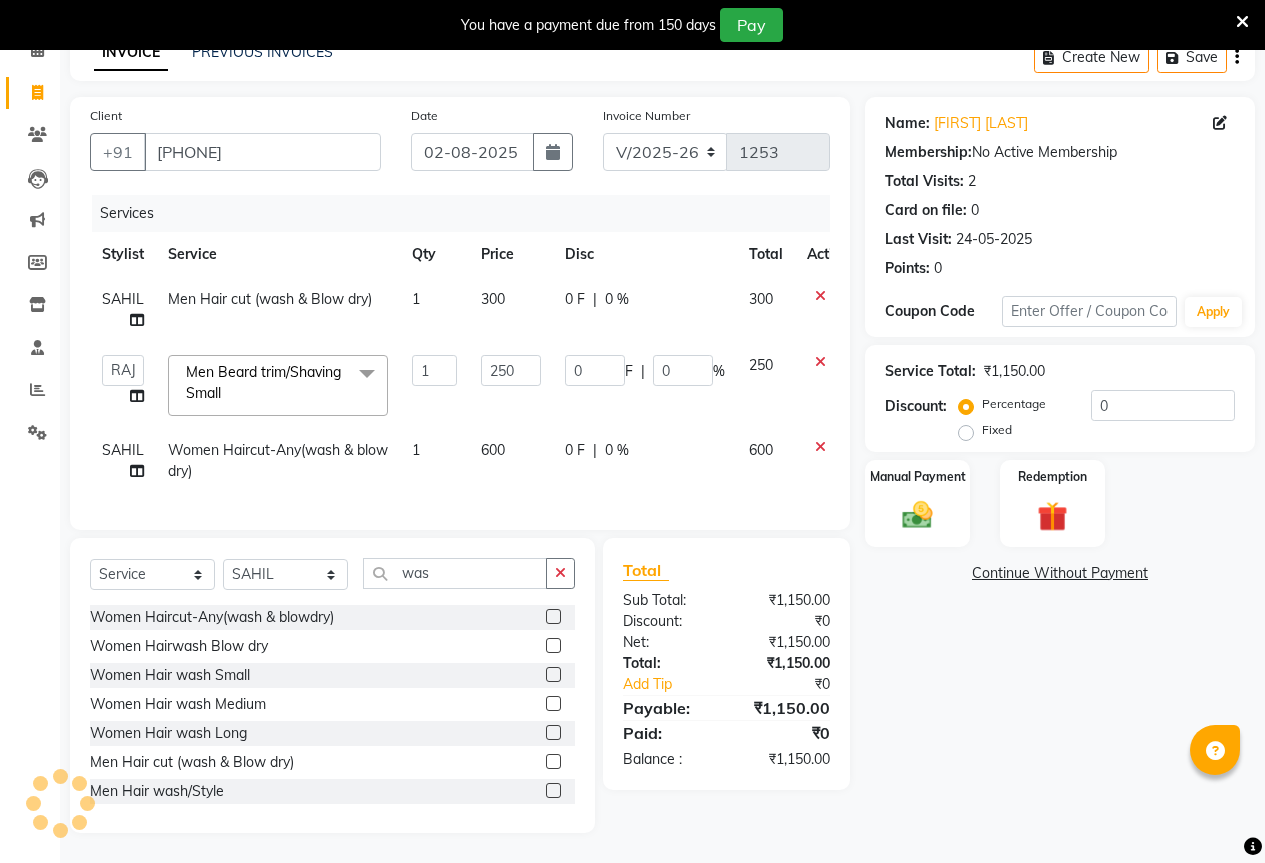 select on "61551" 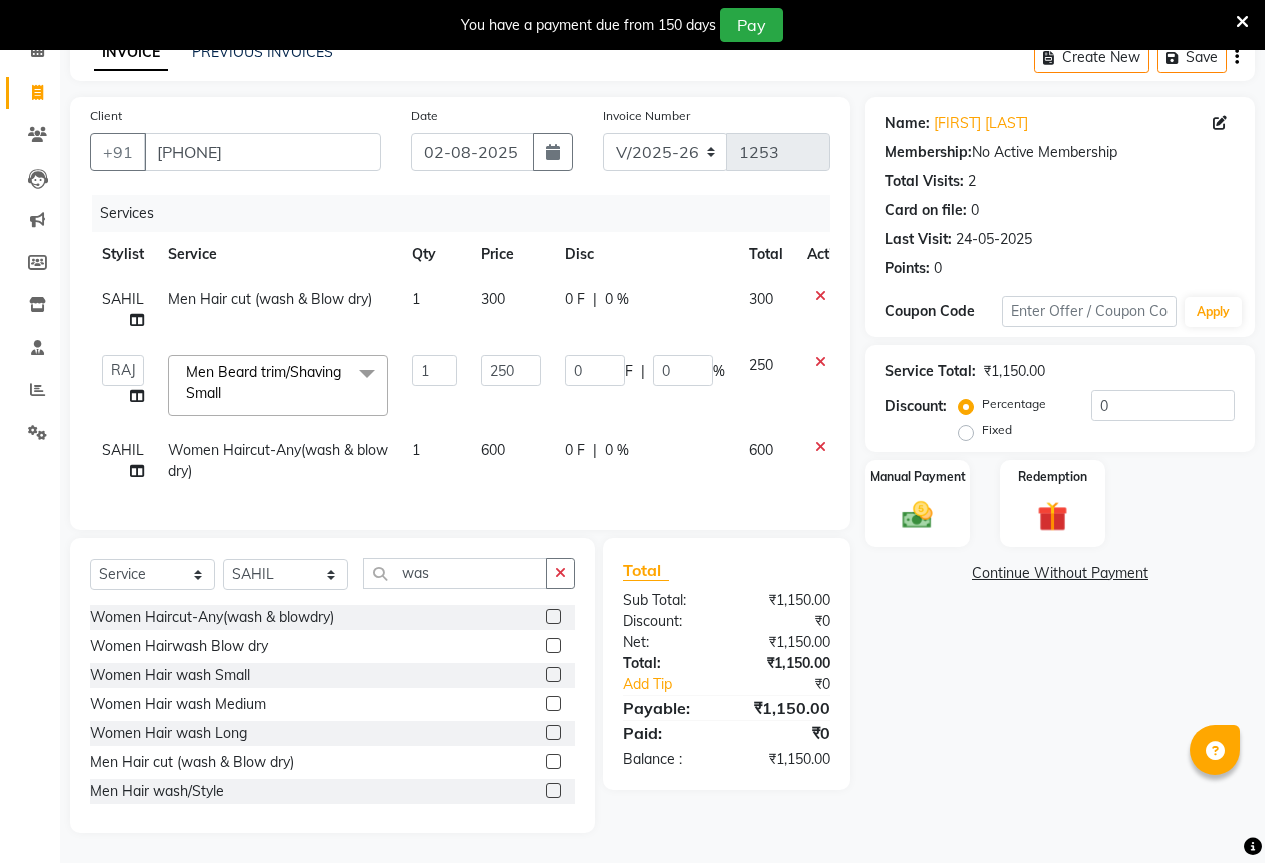 click on "SAHIL" 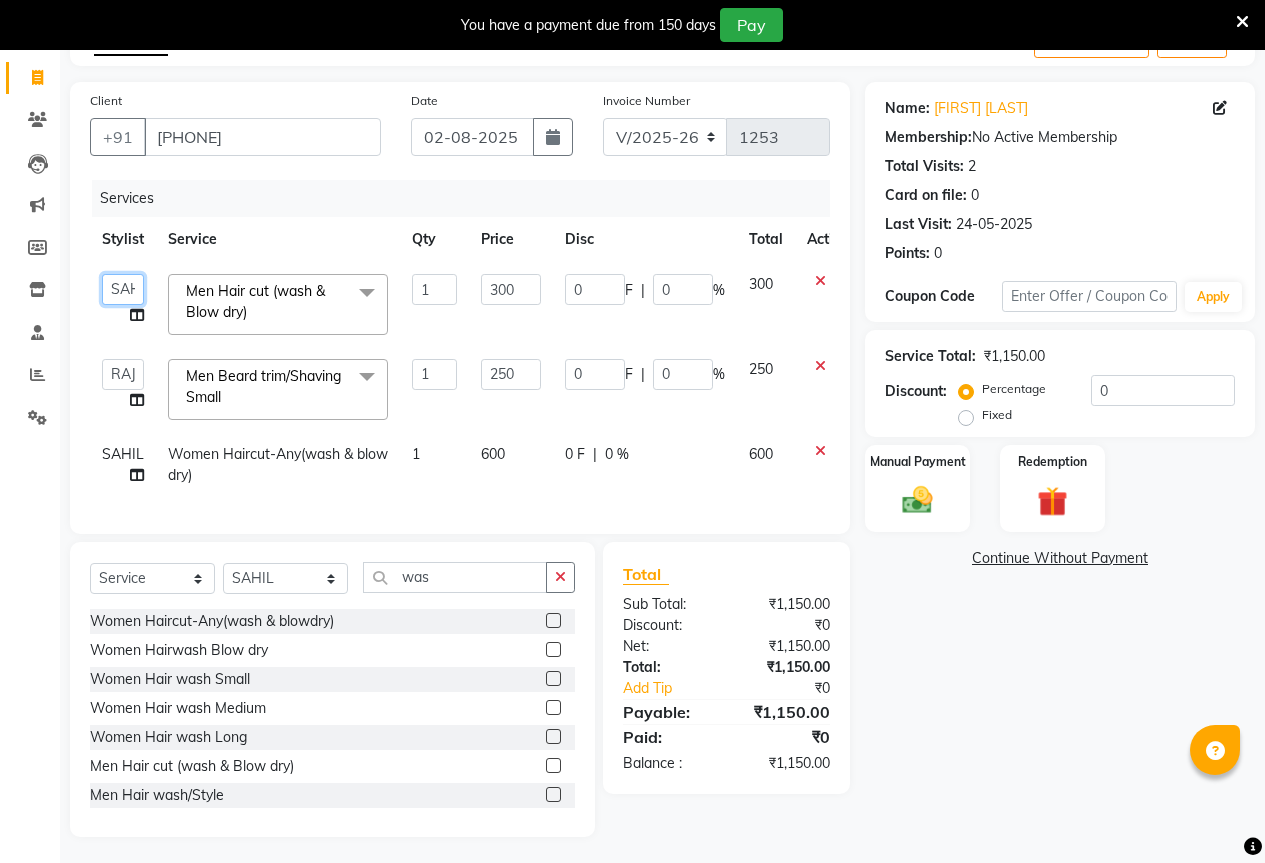 click on "[FIRST] [LAST] [FIRST] [FIRST] [FIRST] [FIRST]" 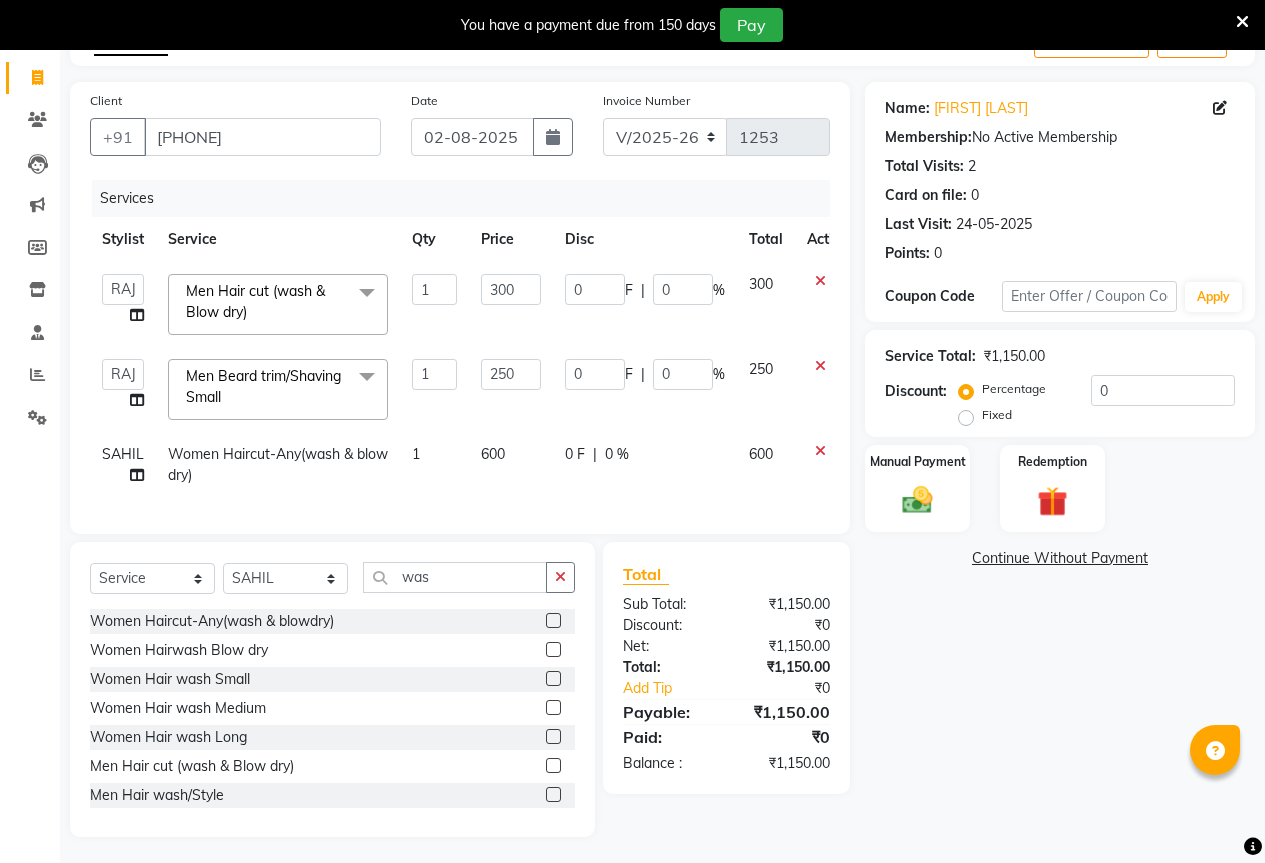 select on "61551" 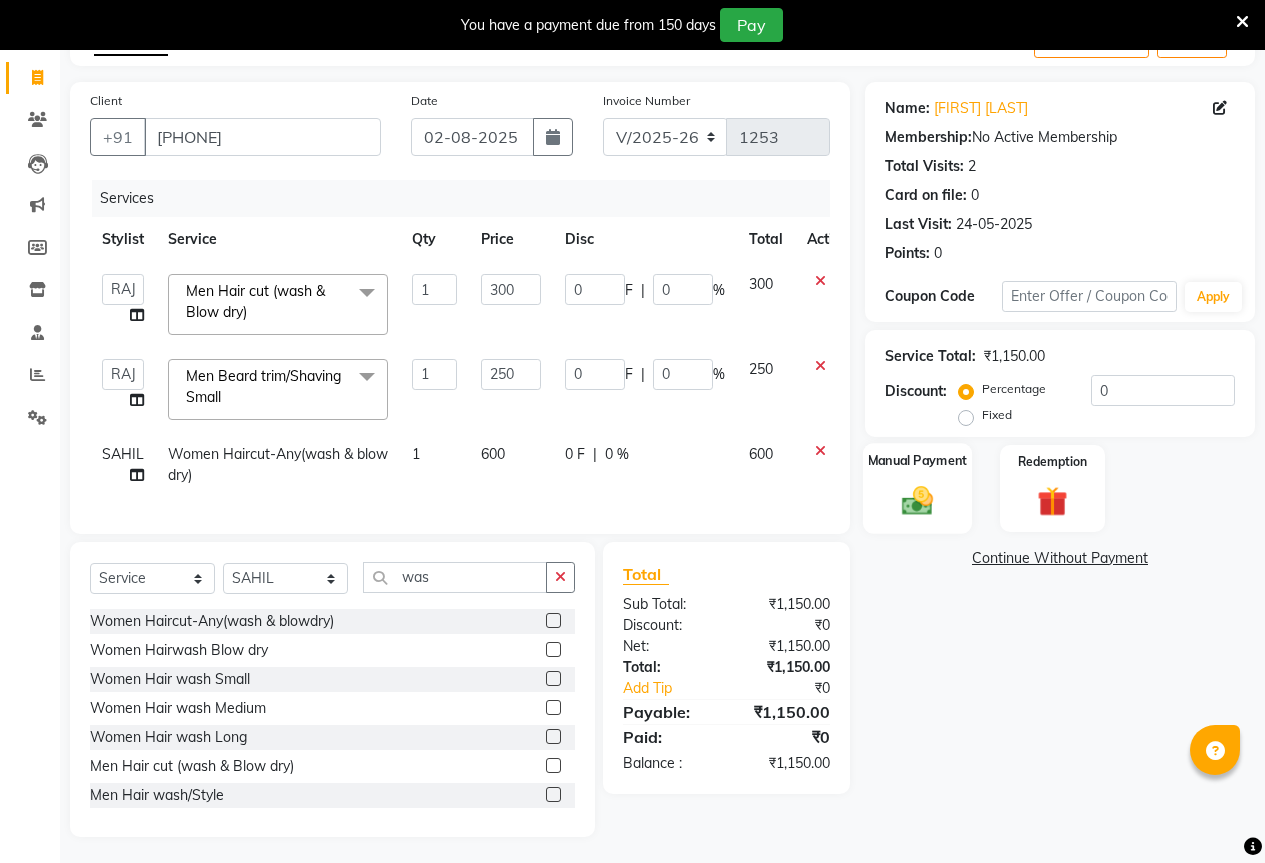 click 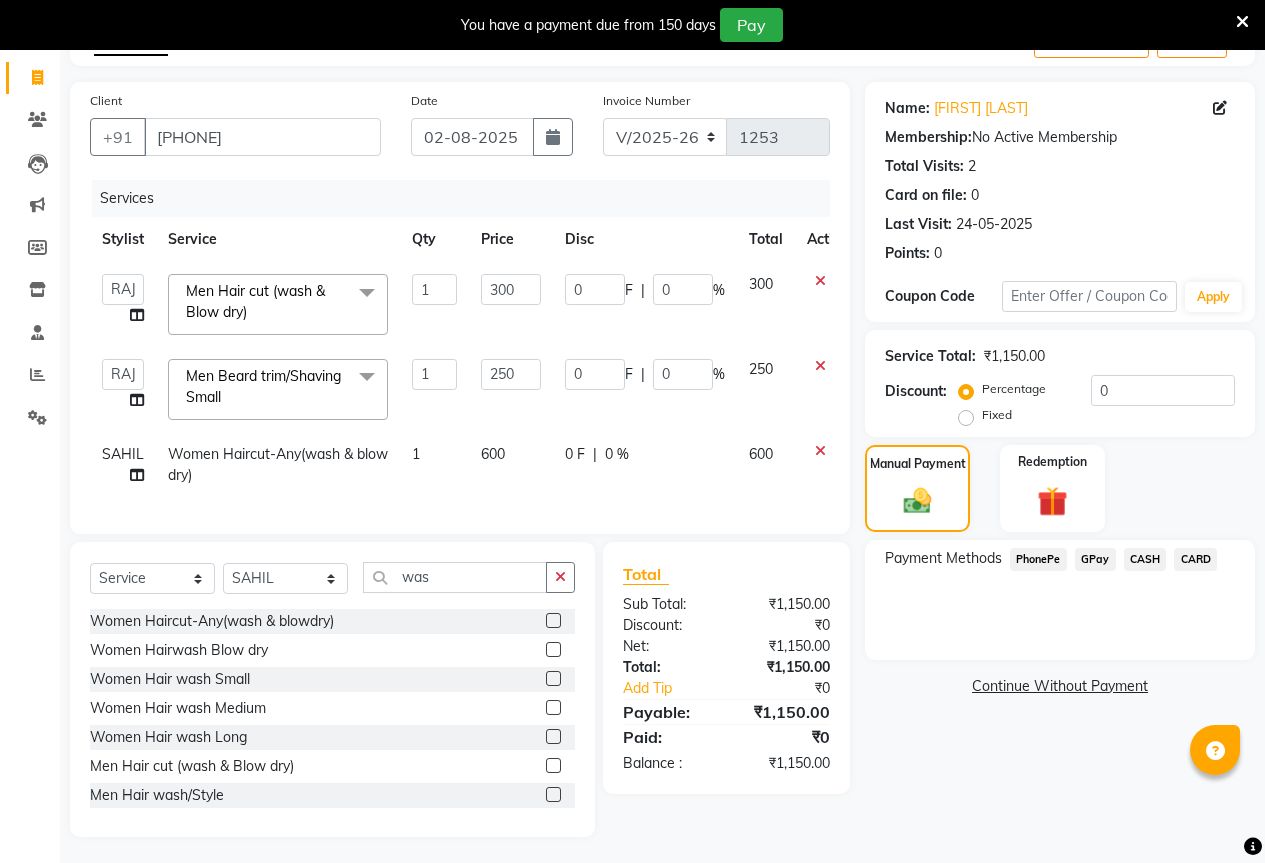 click on "GPay" 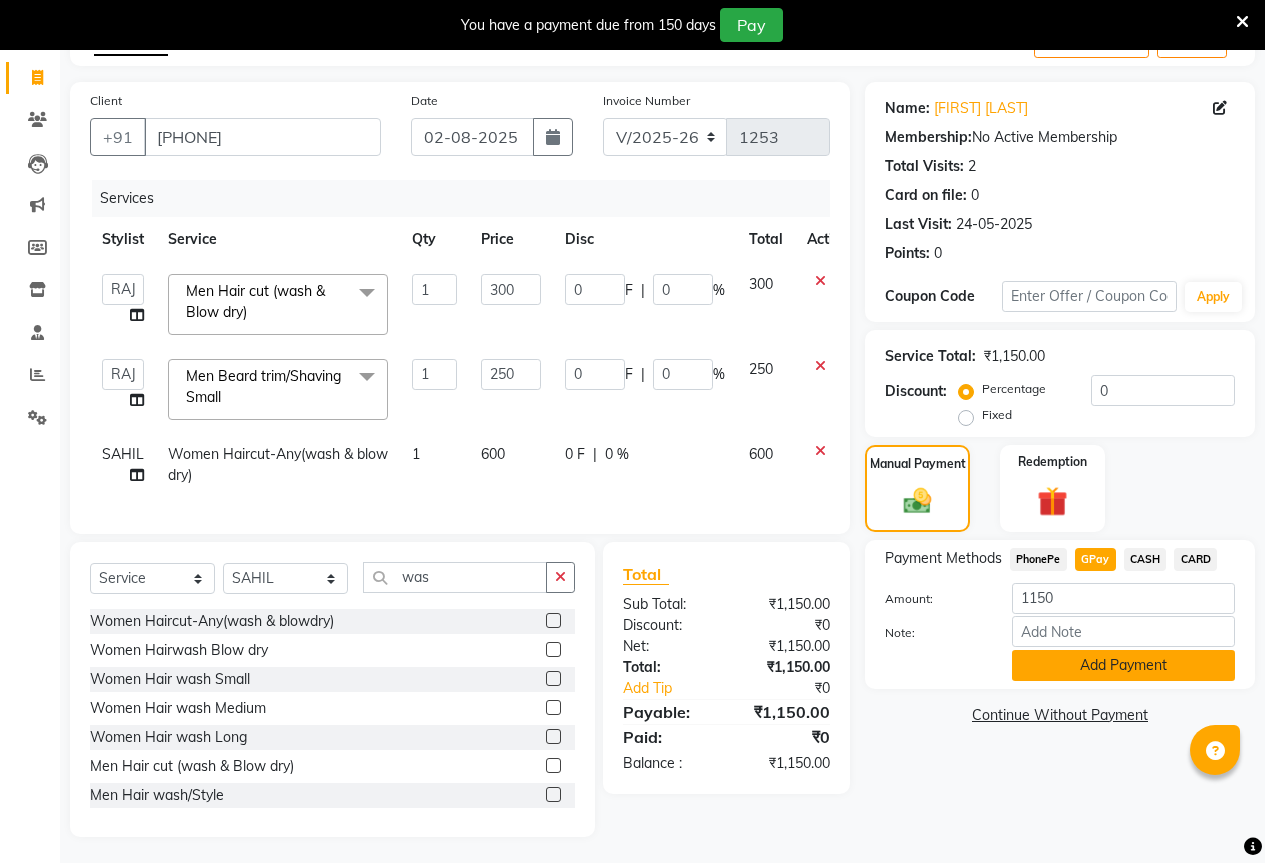 click on "Add Payment" 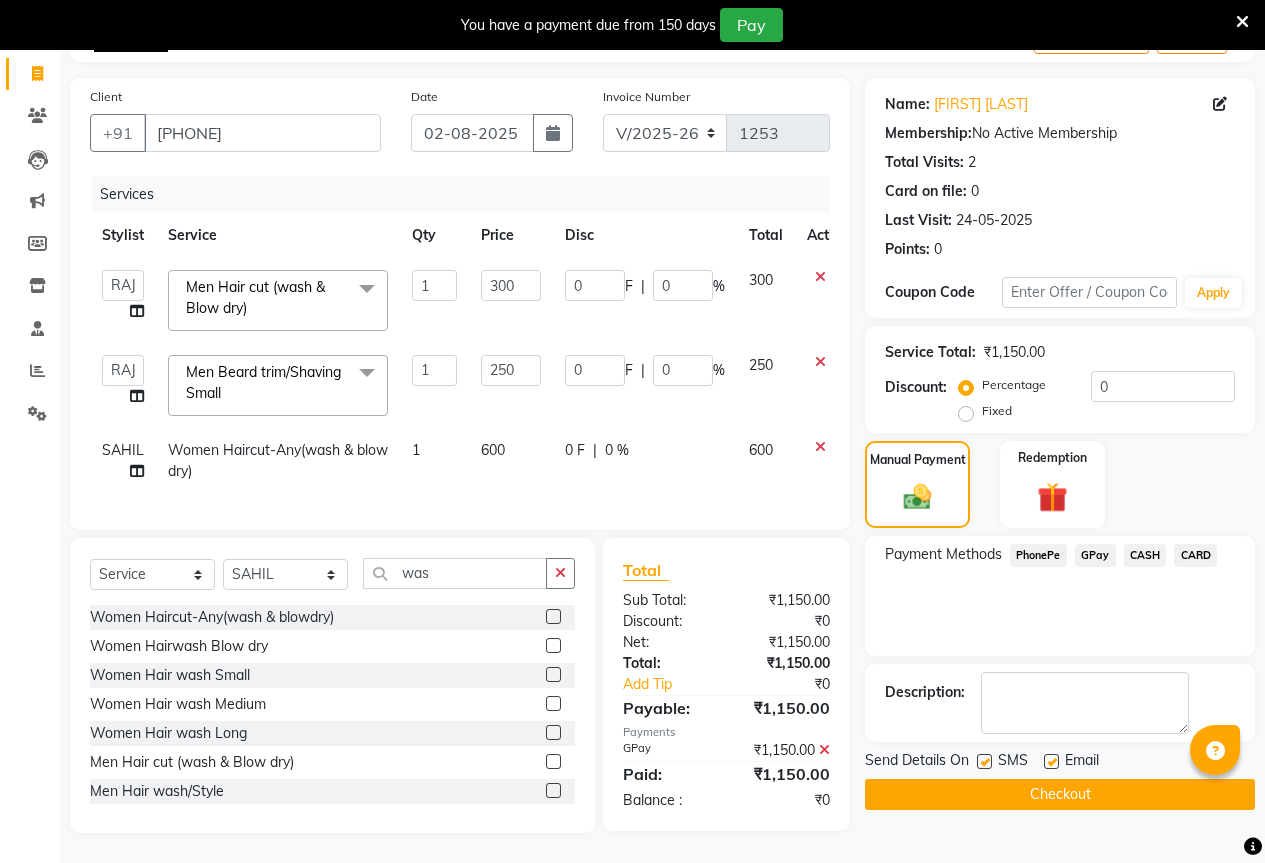 scroll, scrollTop: 137, scrollLeft: 0, axis: vertical 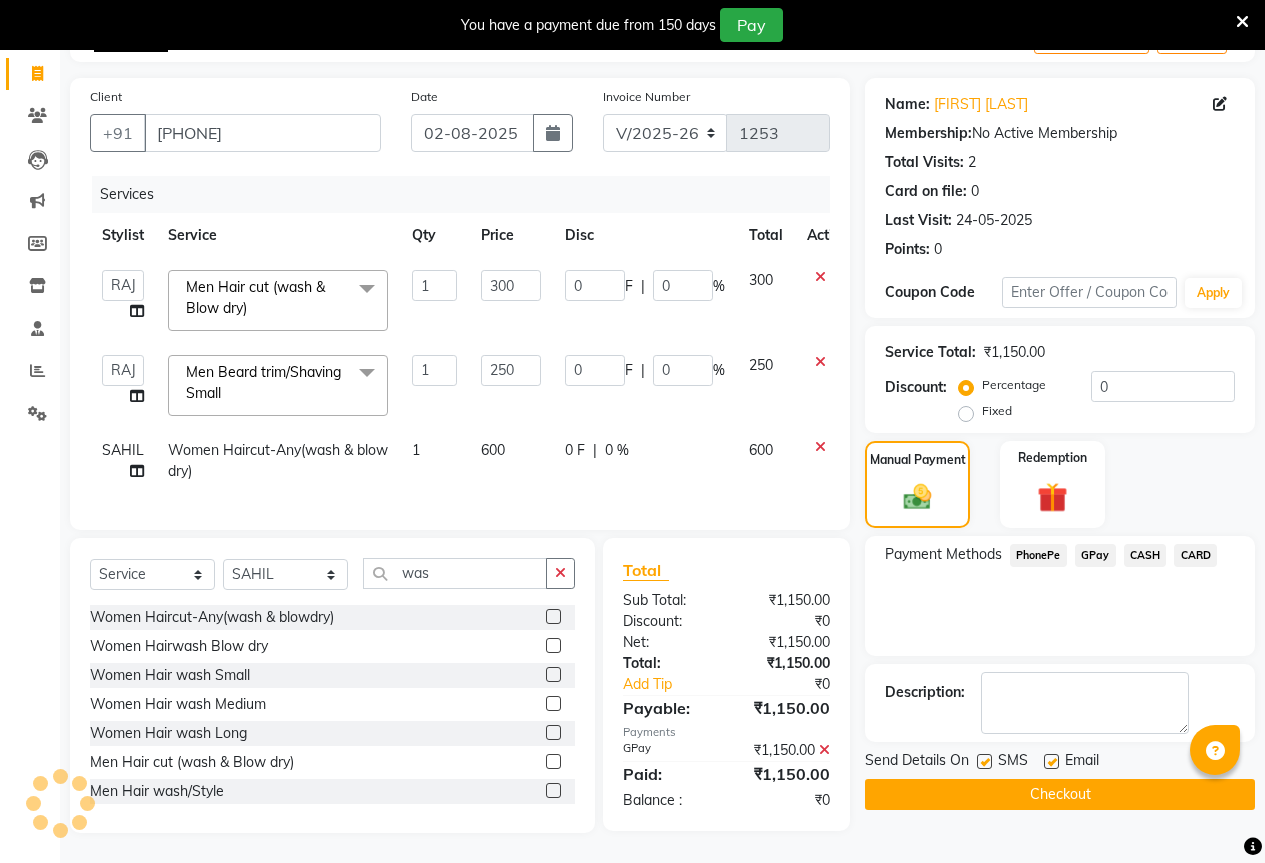click on "Checkout" 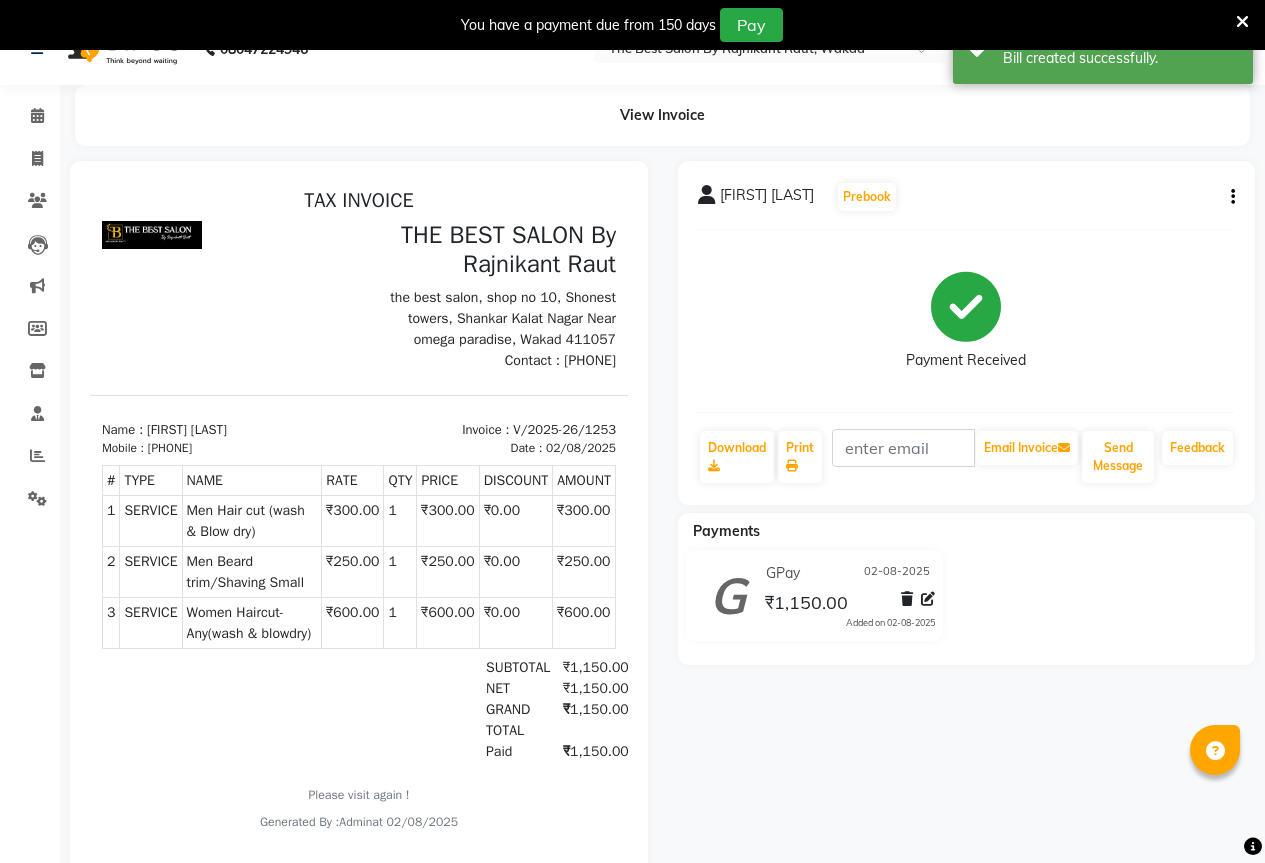scroll, scrollTop: 0, scrollLeft: 0, axis: both 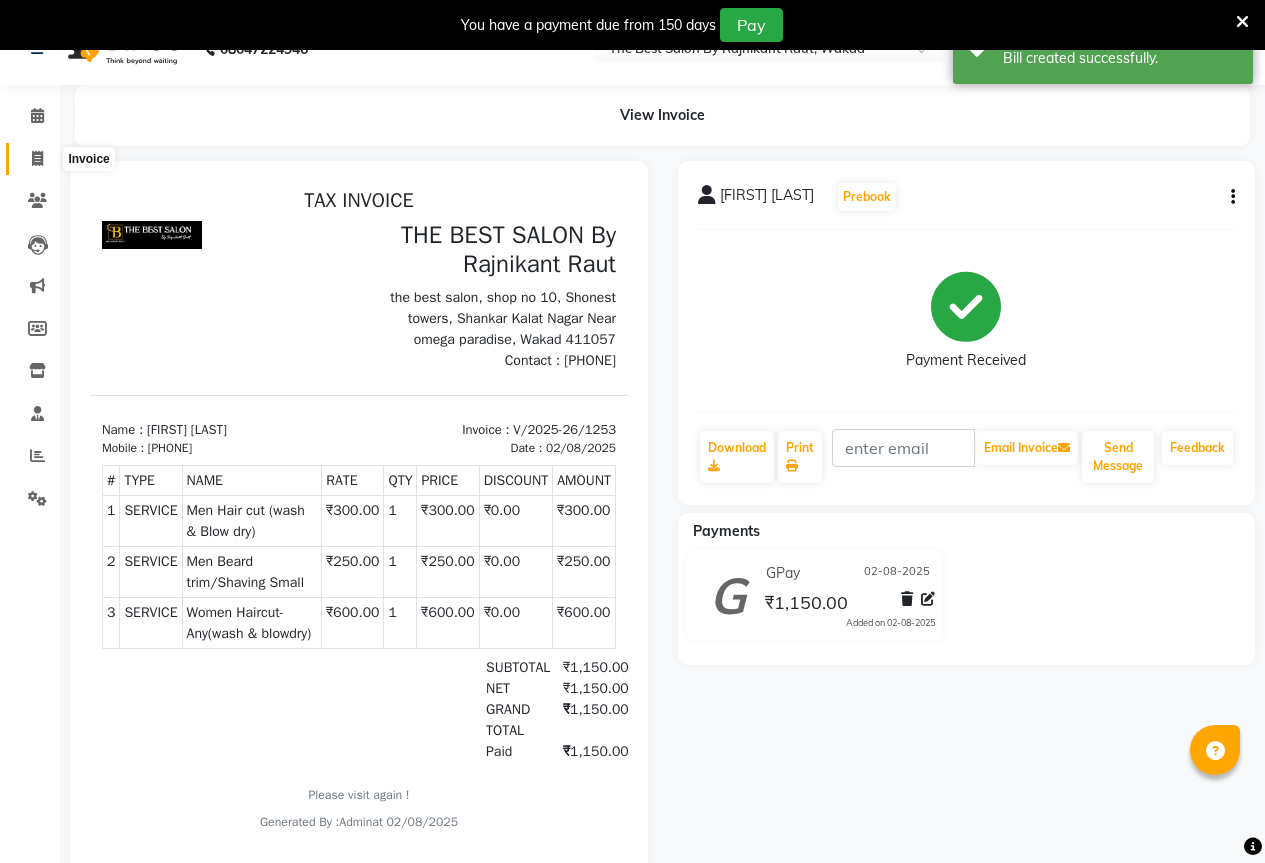 click 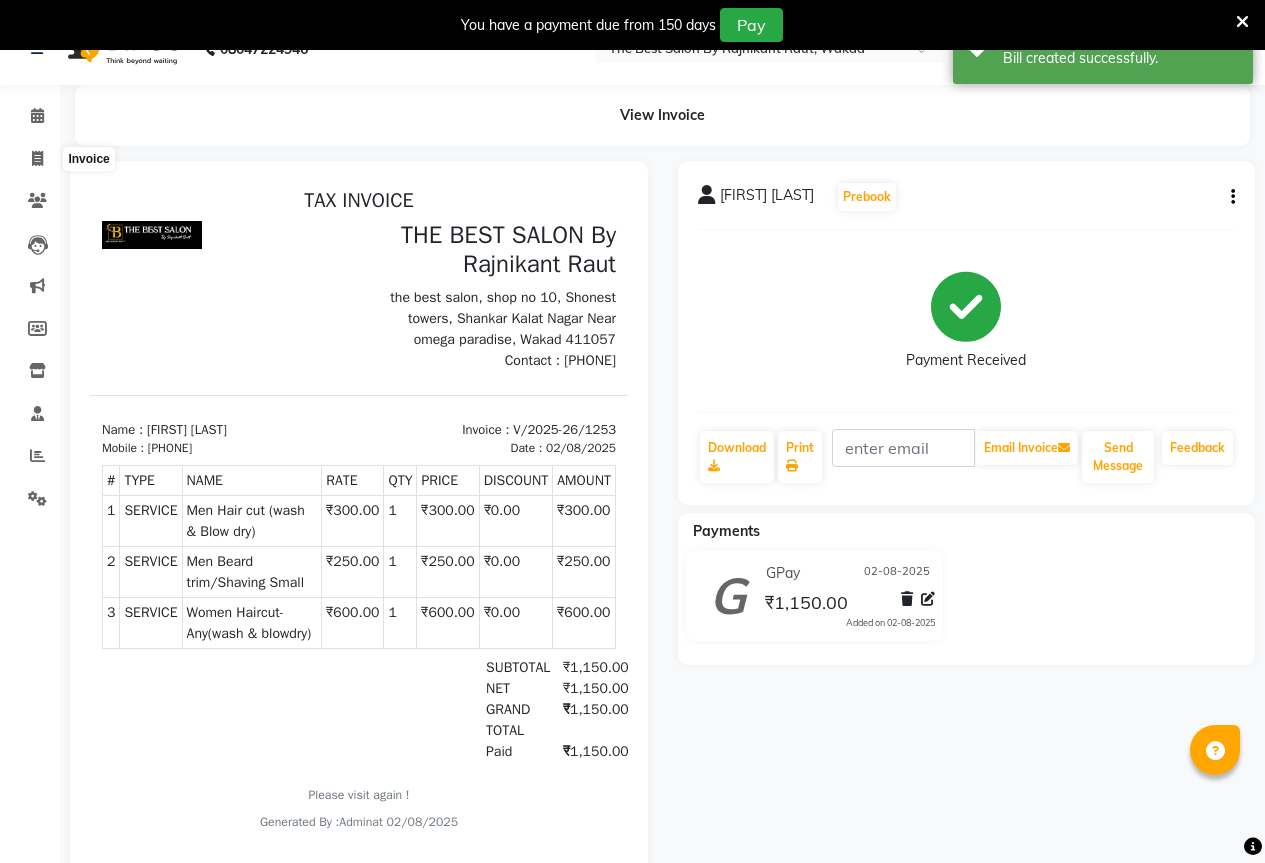select on "service" 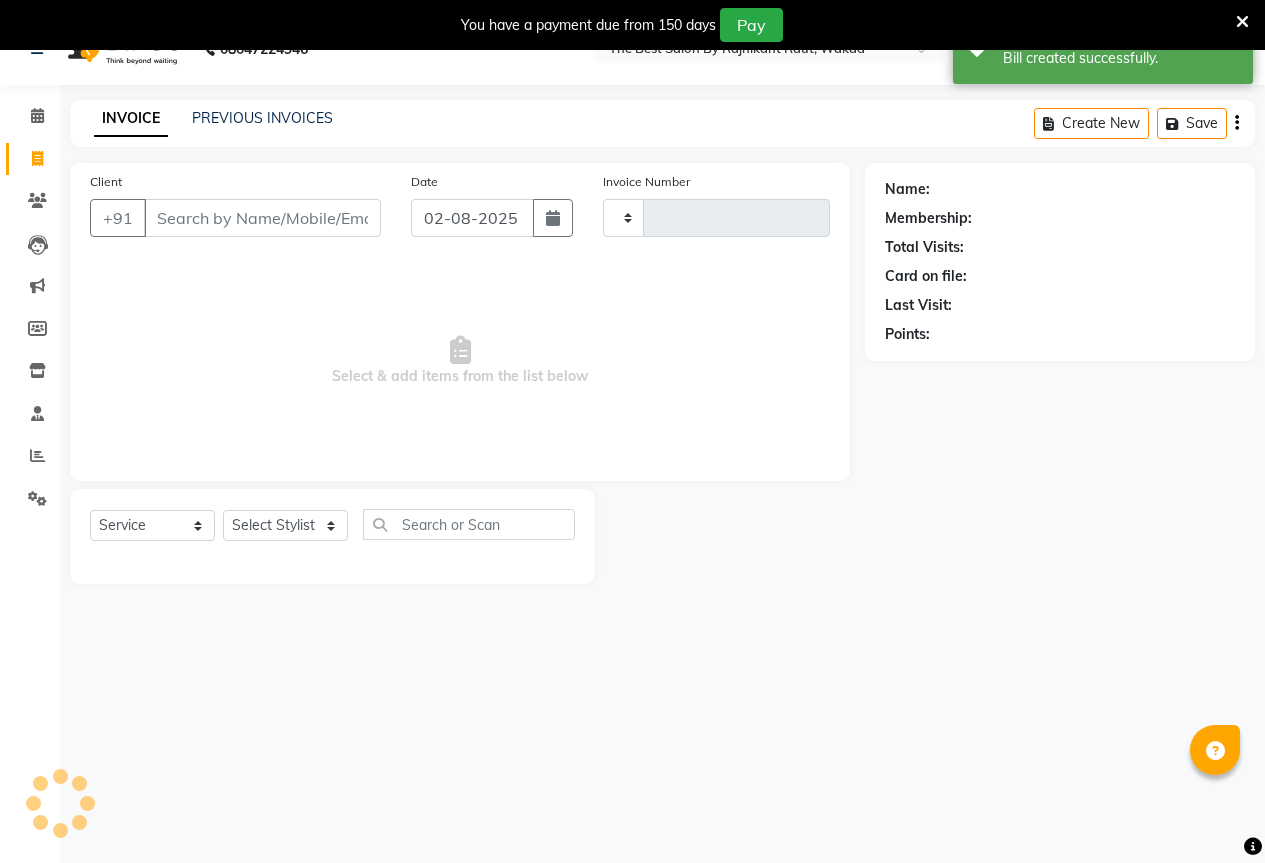 scroll, scrollTop: 50, scrollLeft: 0, axis: vertical 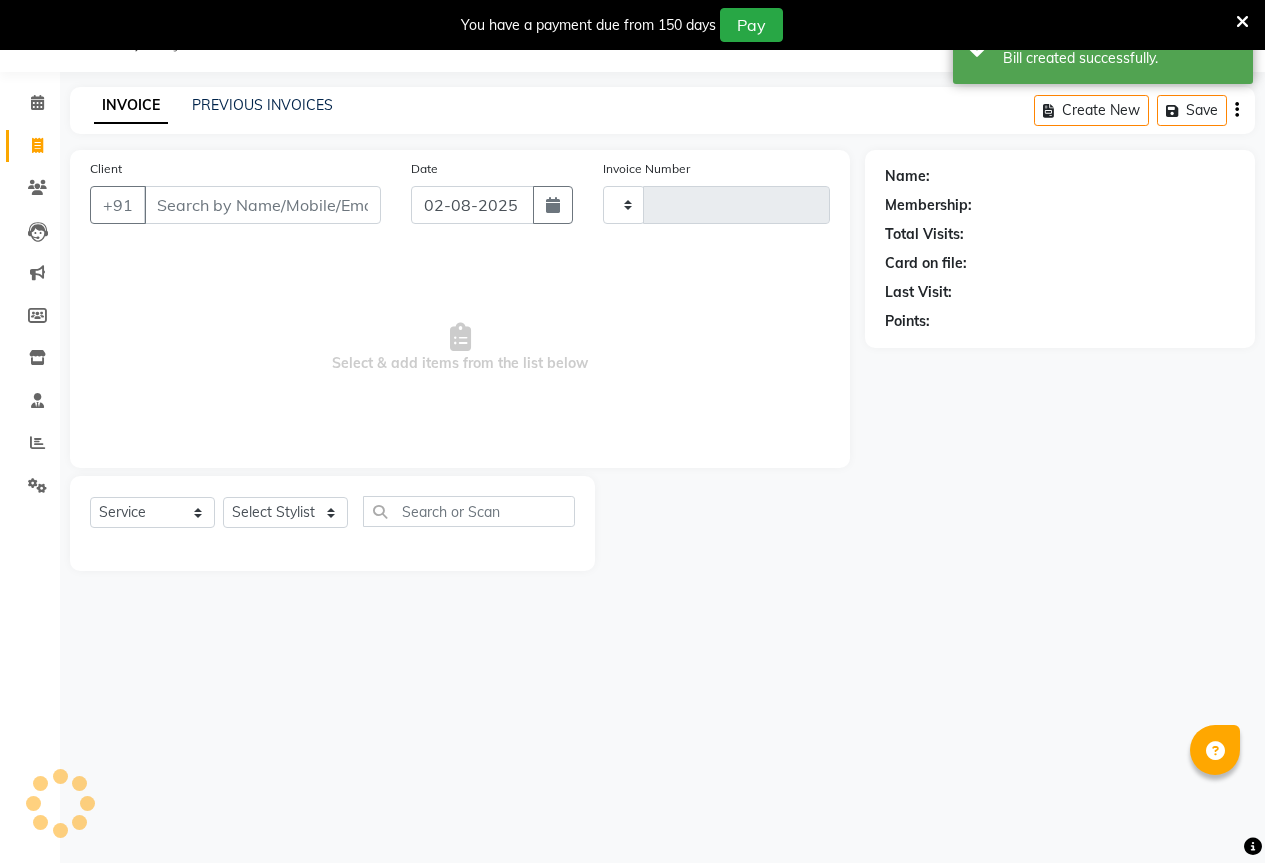 type on "1254" 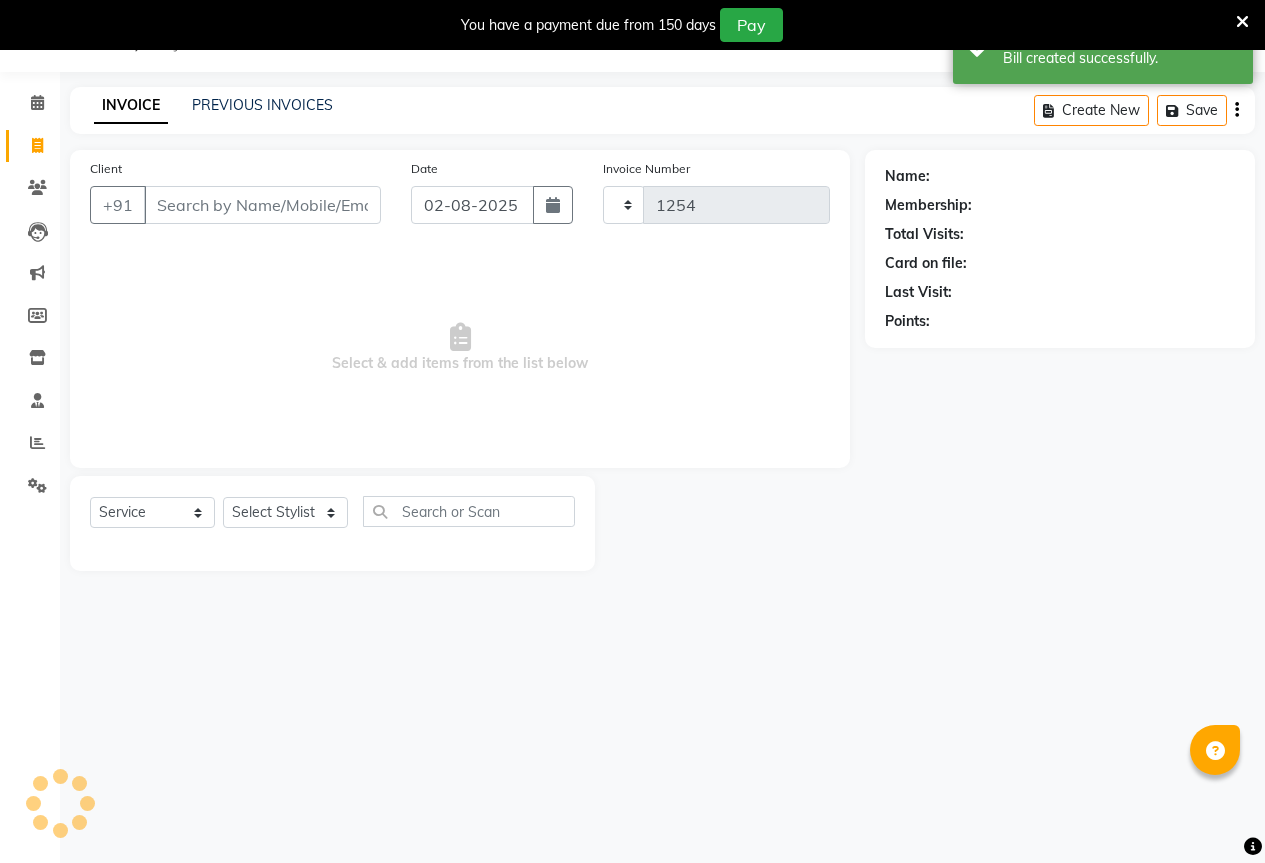 select on "7209" 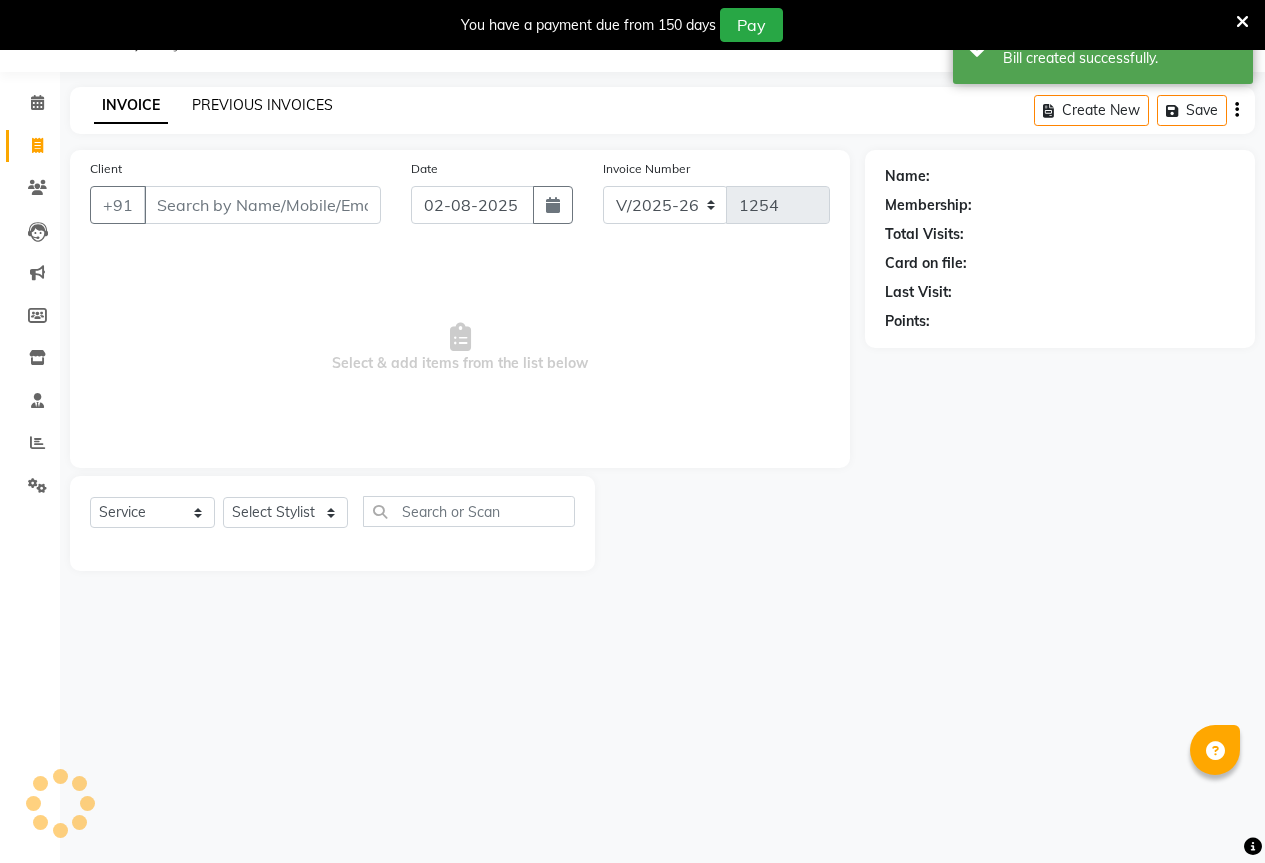 click on "PREVIOUS INVOICES" 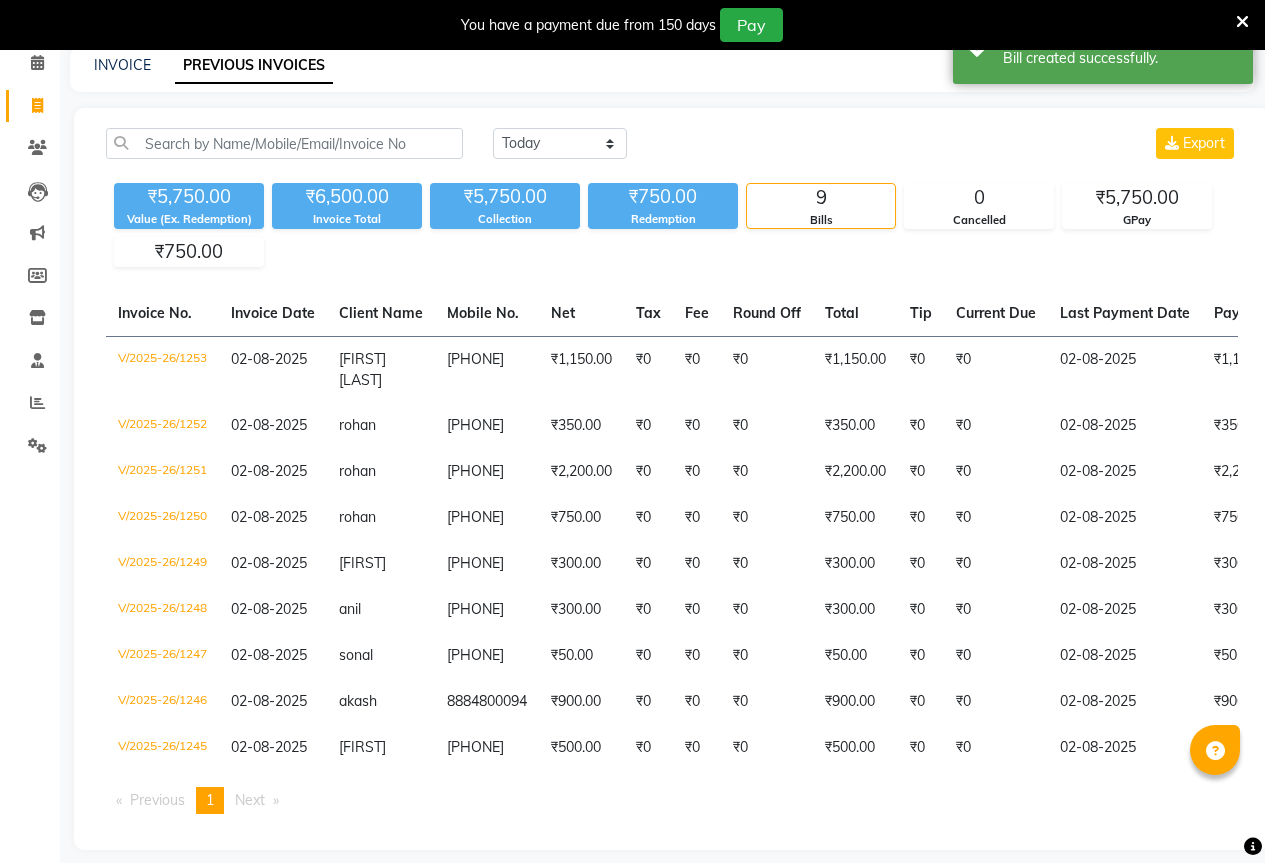 scroll, scrollTop: 102, scrollLeft: 0, axis: vertical 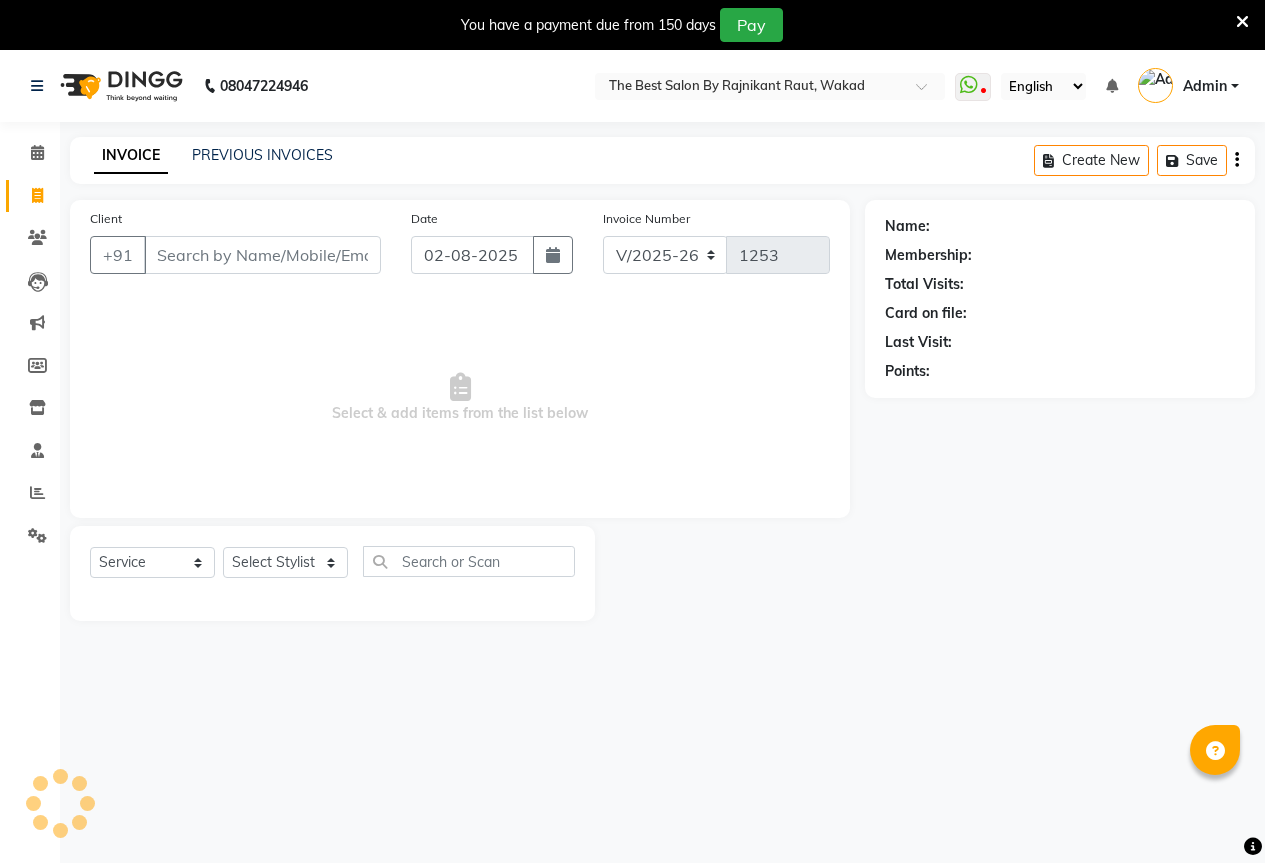select on "7209" 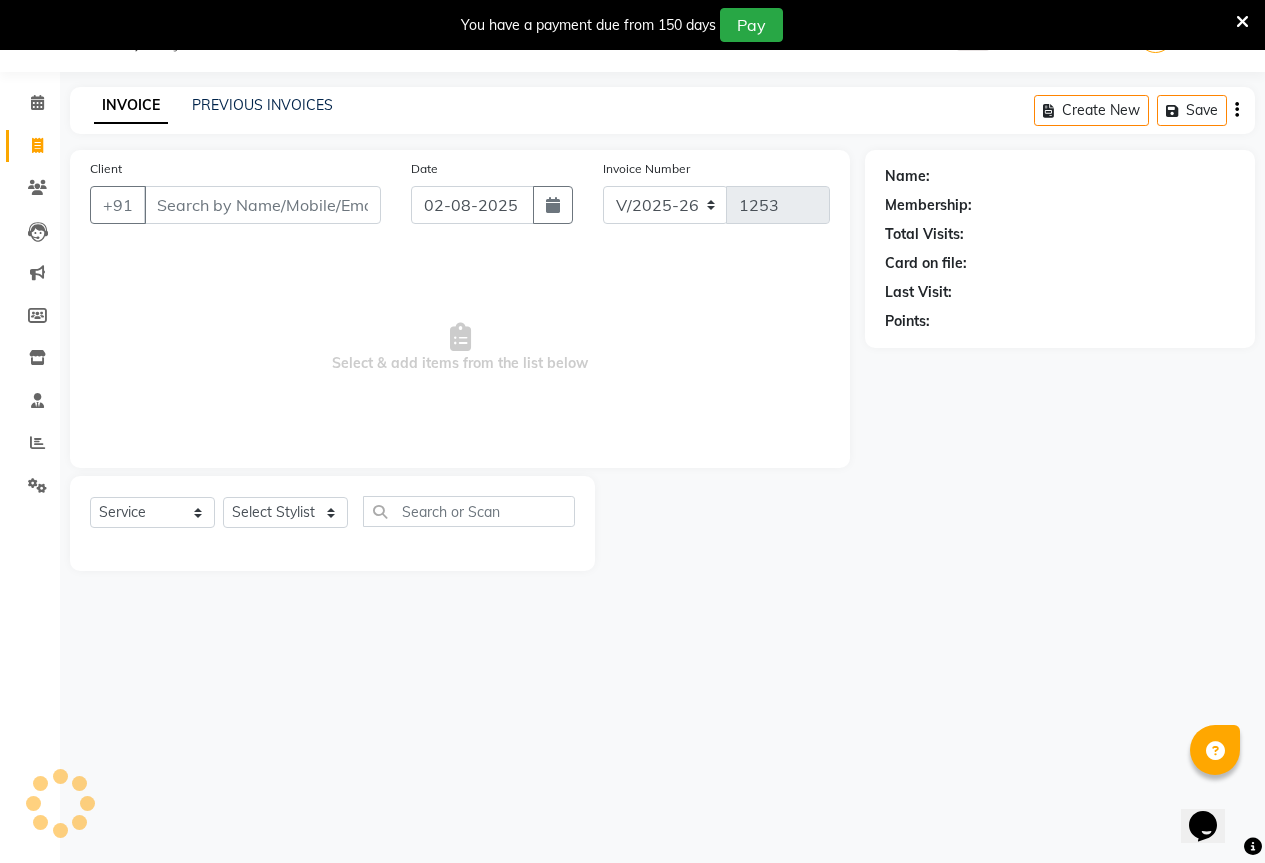 scroll, scrollTop: 0, scrollLeft: 0, axis: both 